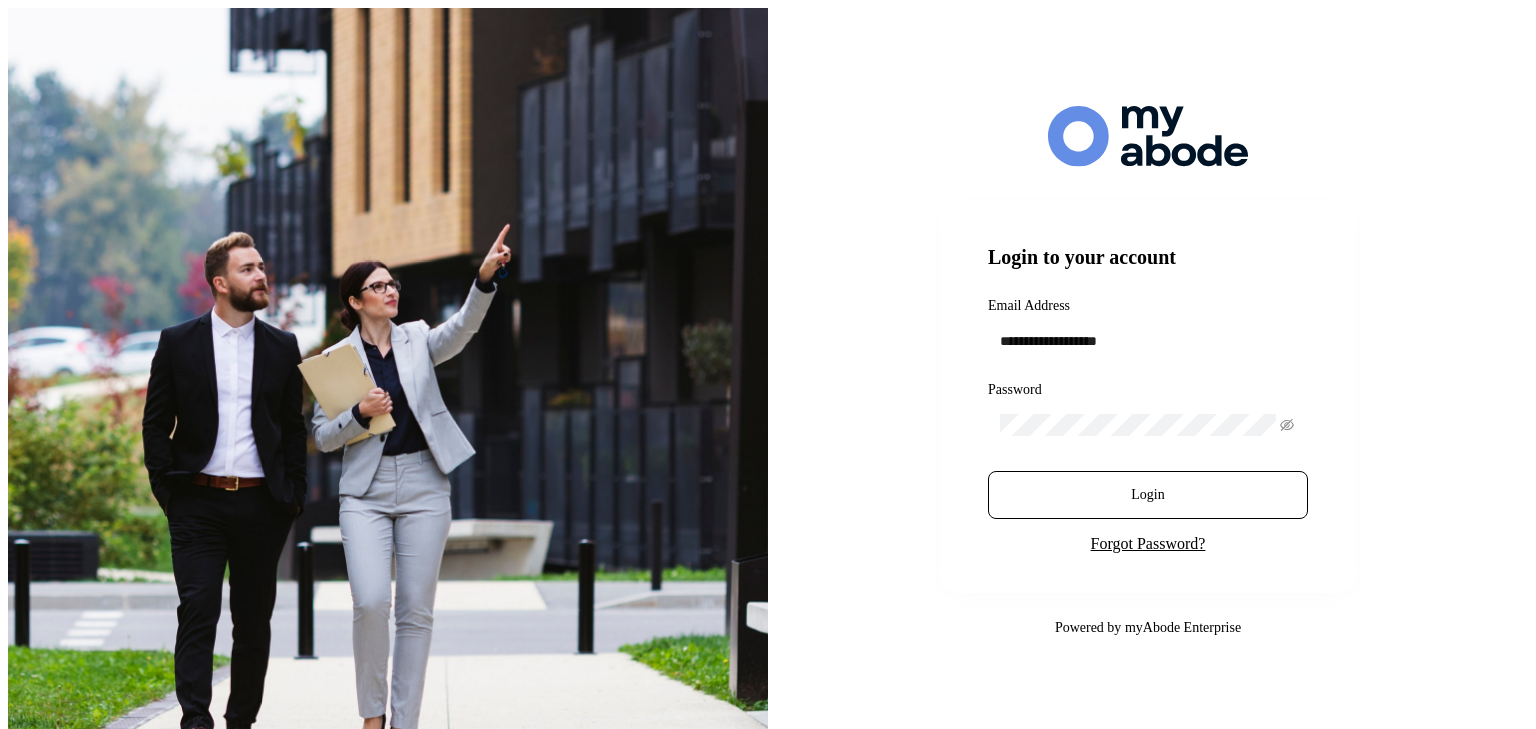 scroll, scrollTop: 0, scrollLeft: 0, axis: both 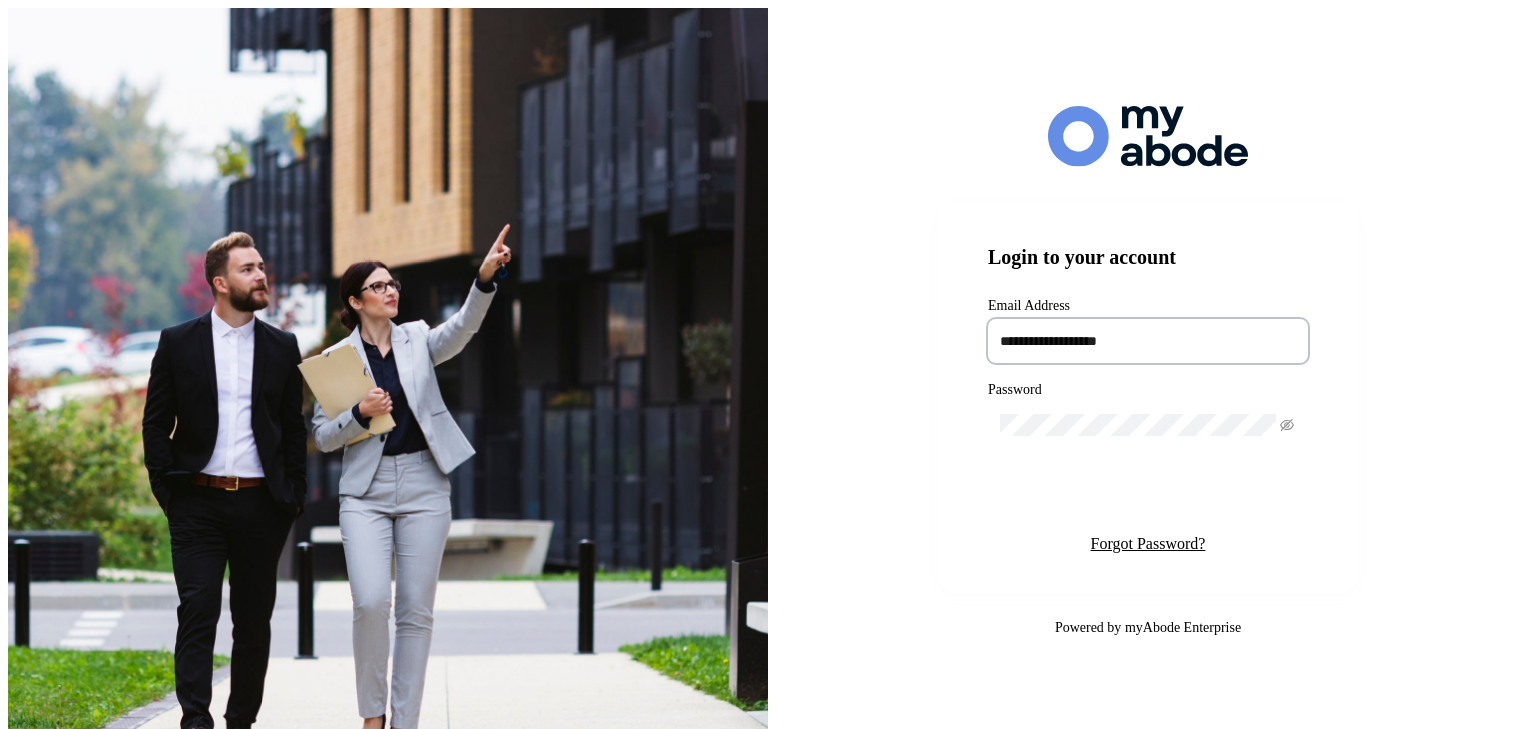 type on "**********" 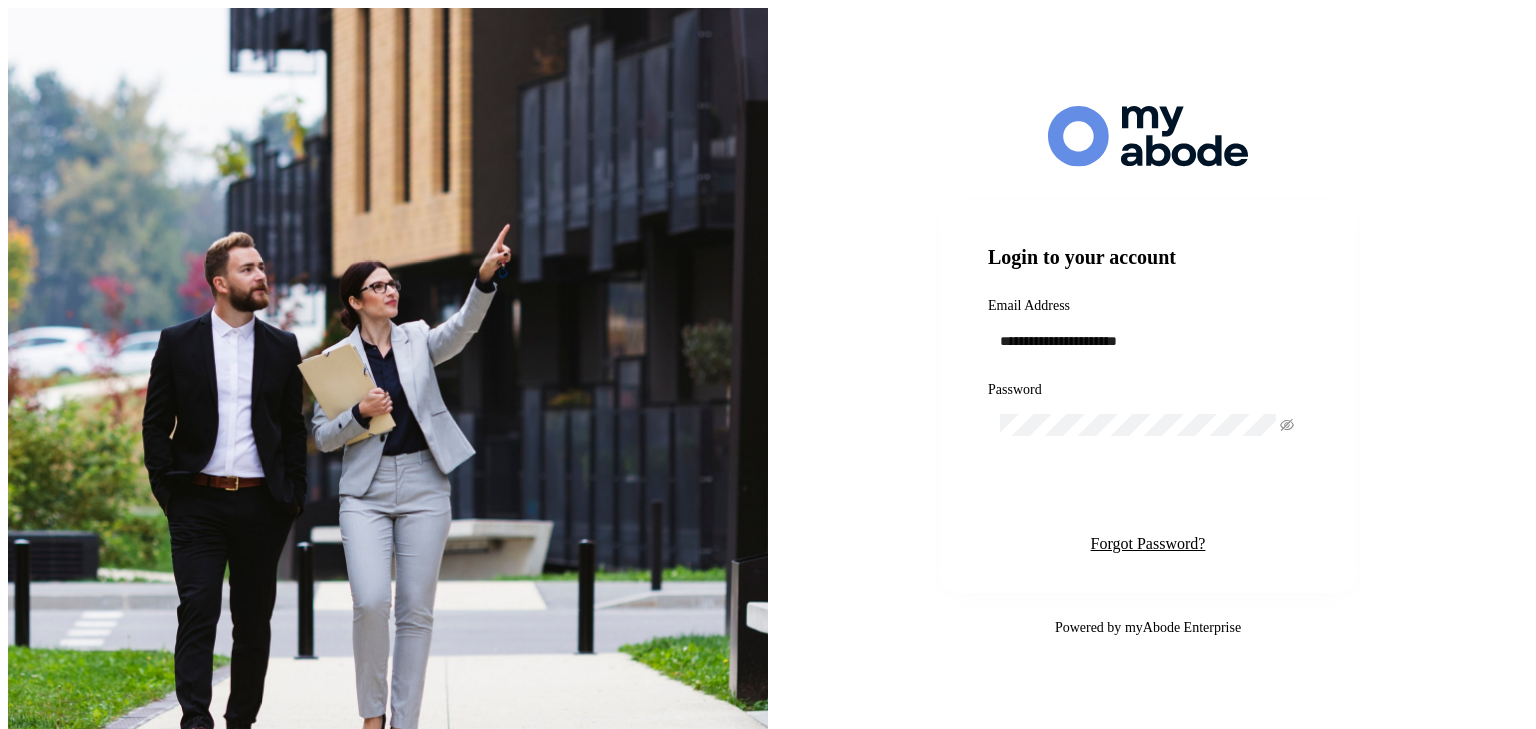 click on "Login" at bounding box center (1148, 495) 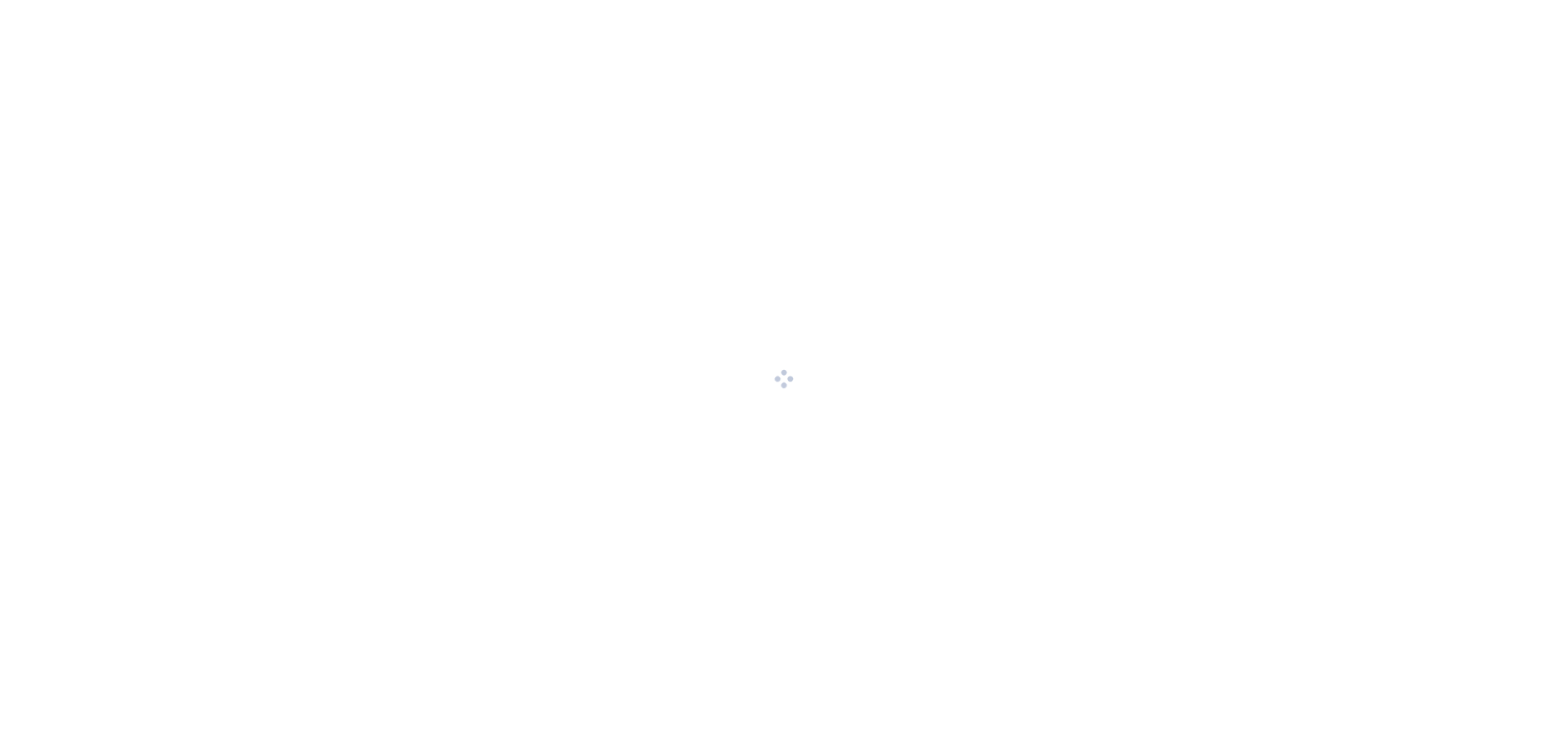 scroll, scrollTop: 0, scrollLeft: 0, axis: both 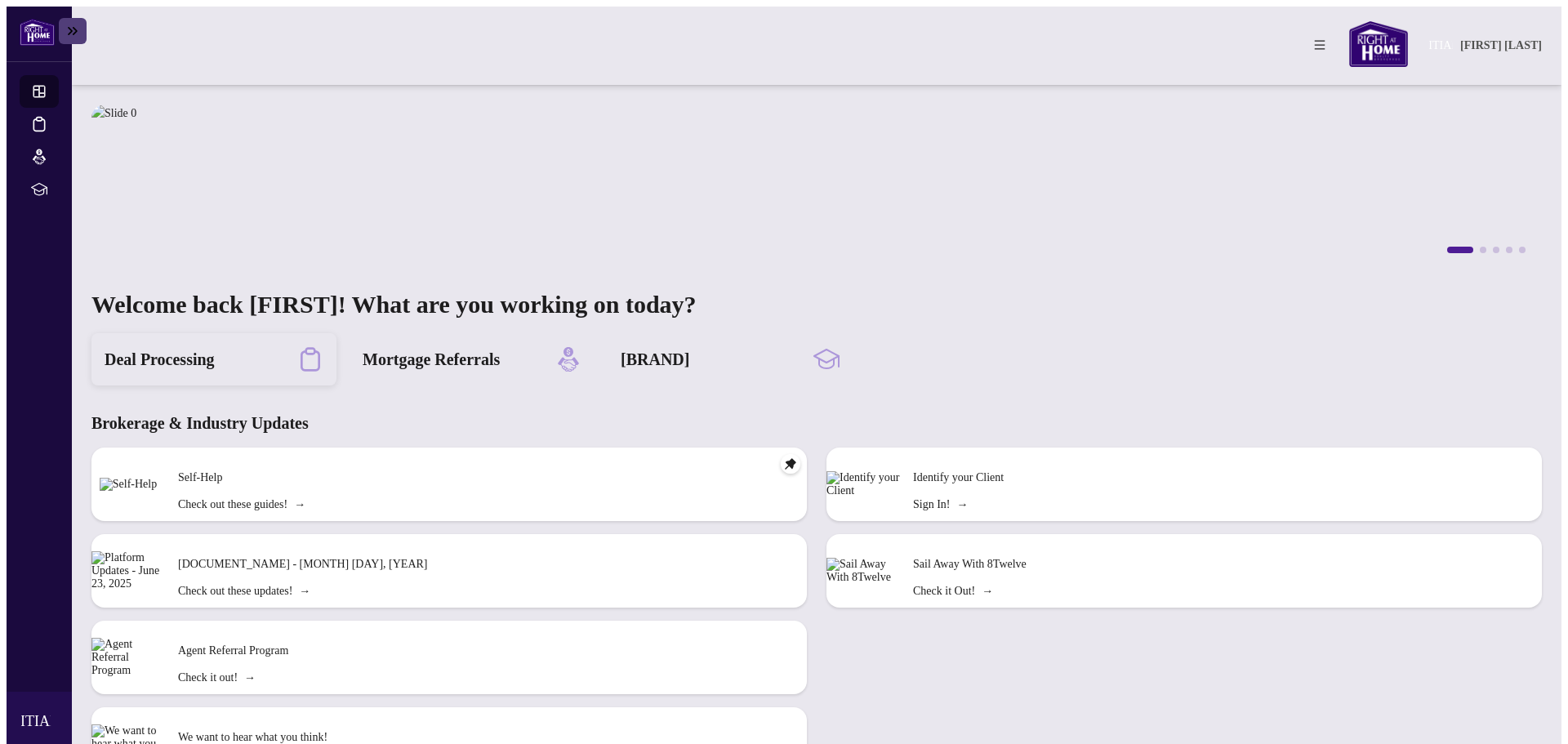 click on "Deal Processing" at bounding box center [214, 359] 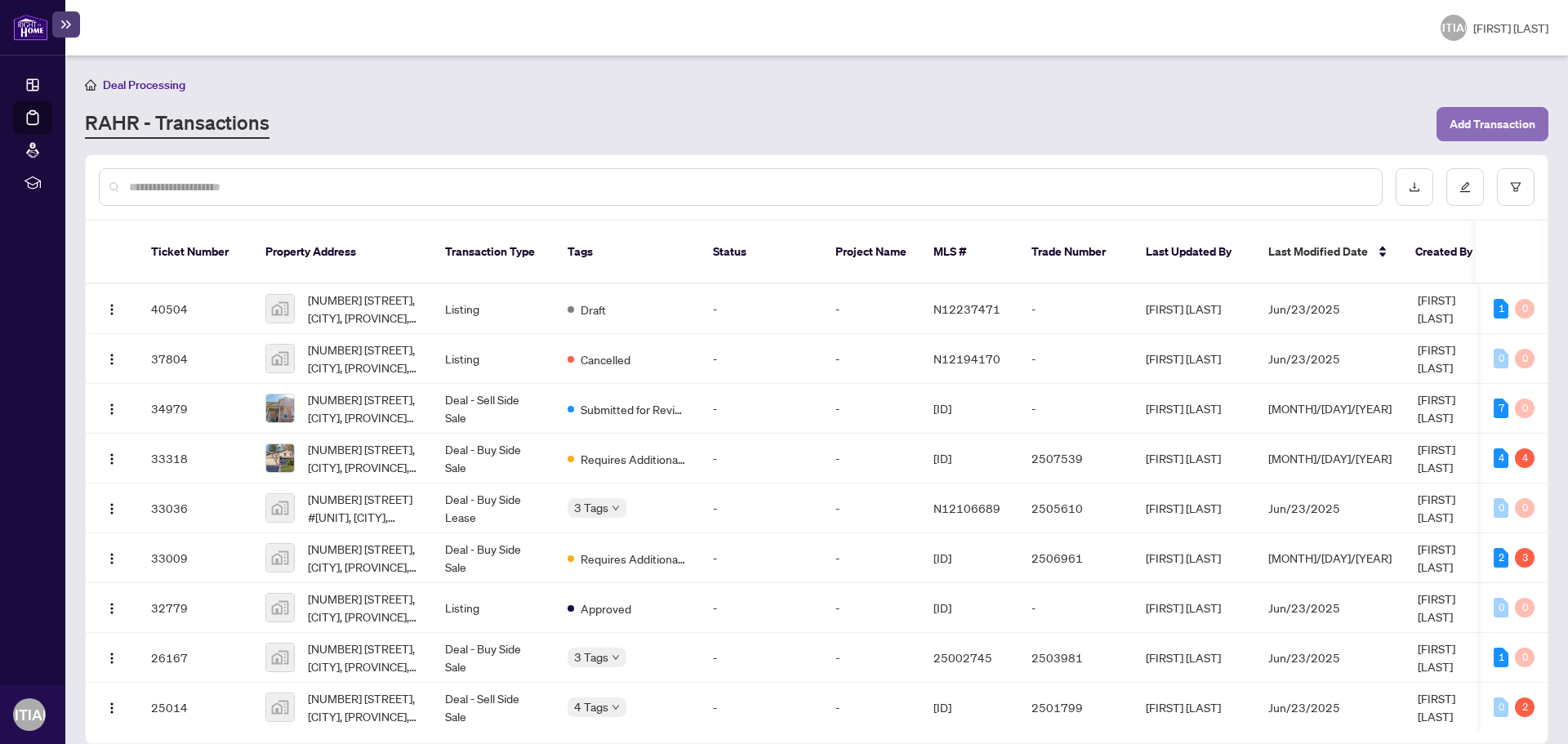 click on "Add Transaction" at bounding box center [1492, 124] 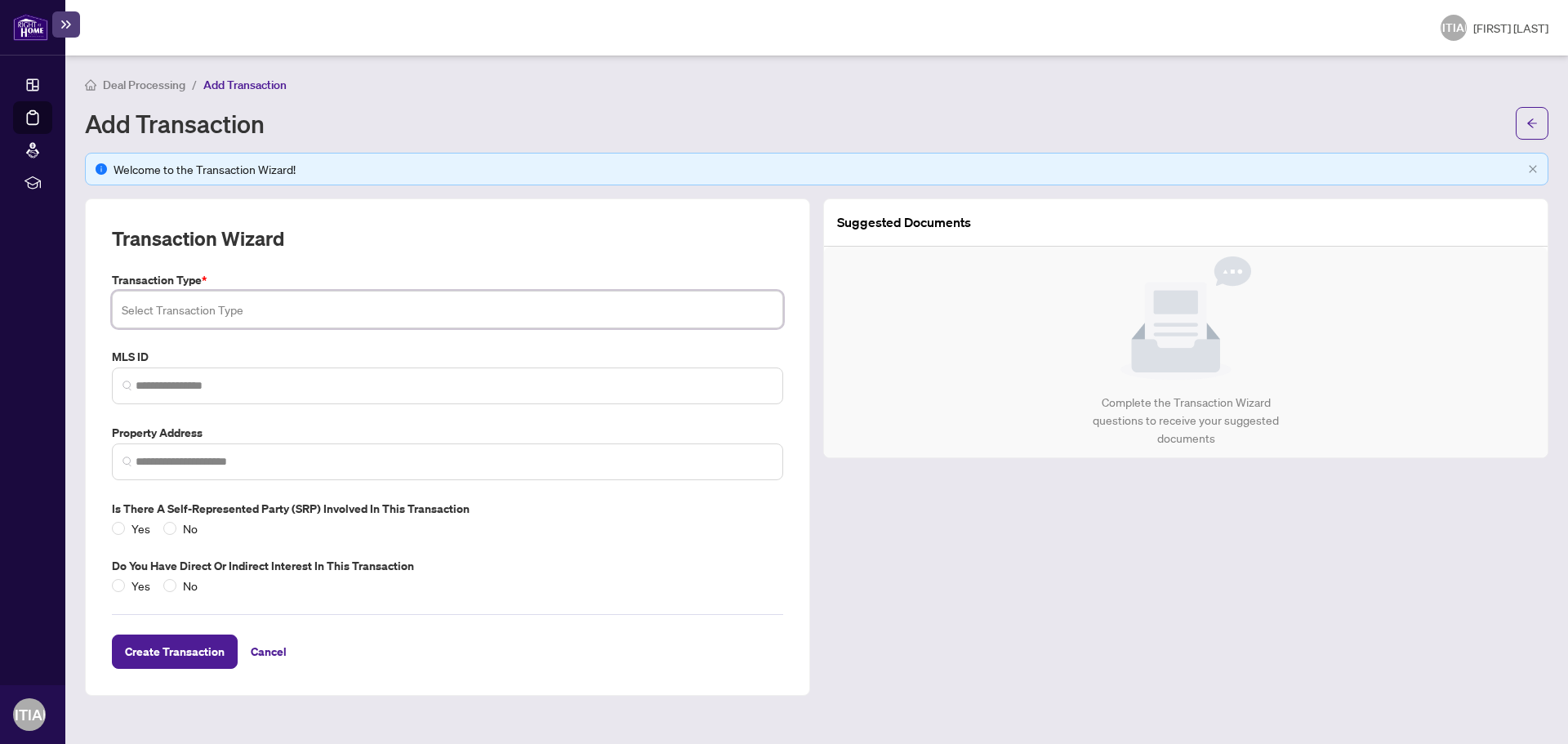 click at bounding box center (448, 310) 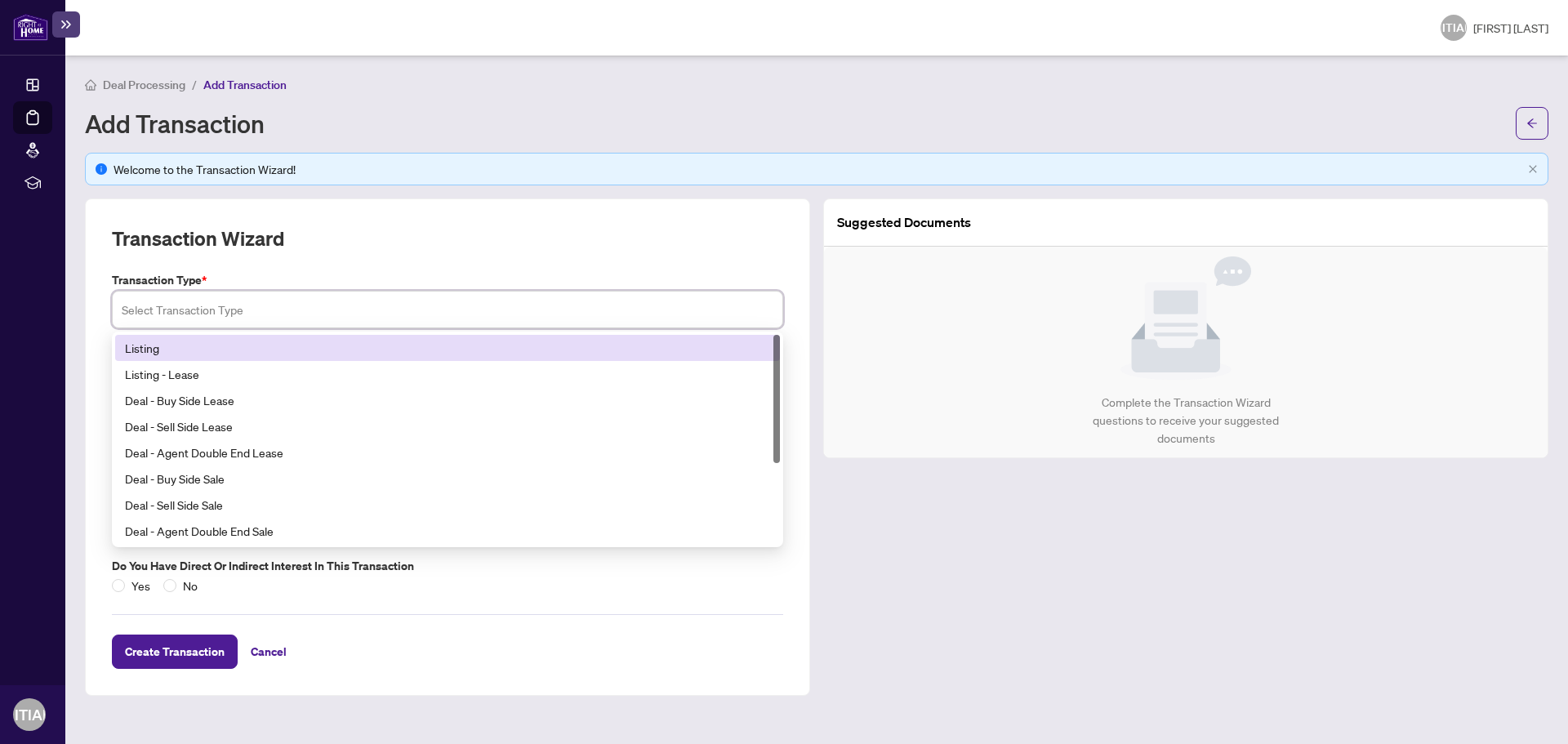 click on "Listing" at bounding box center [448, 348] 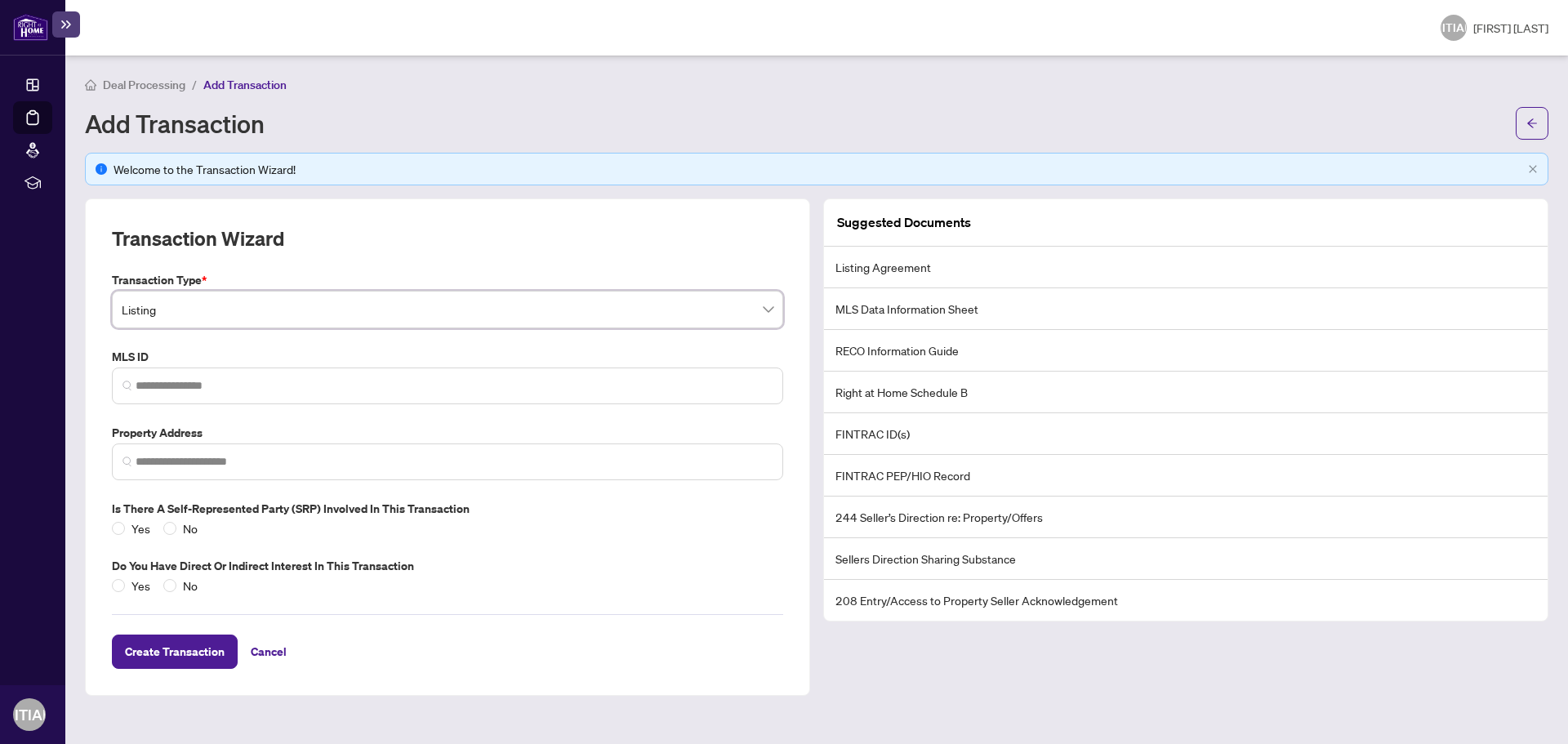click at bounding box center (448, 385) 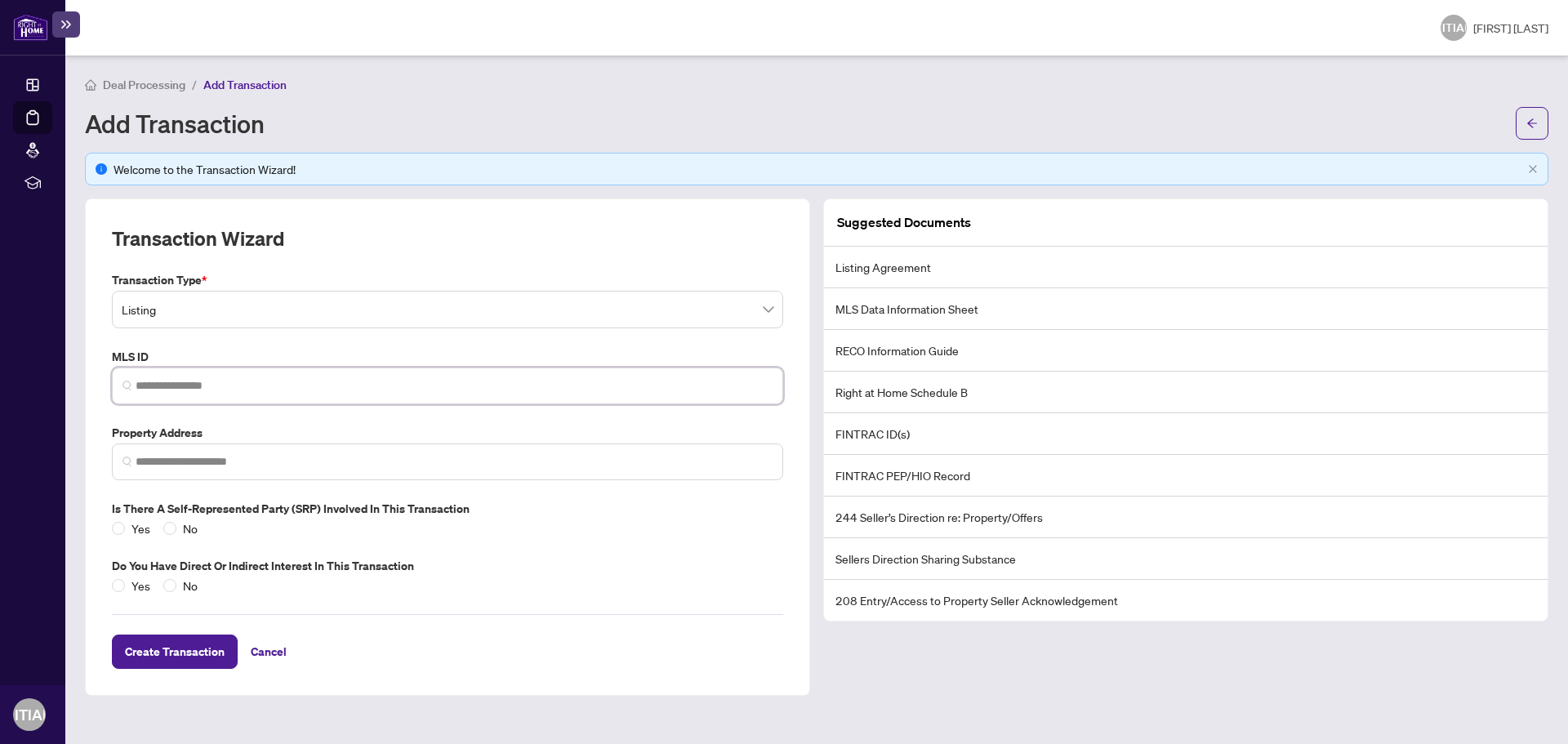 click at bounding box center [454, 385] 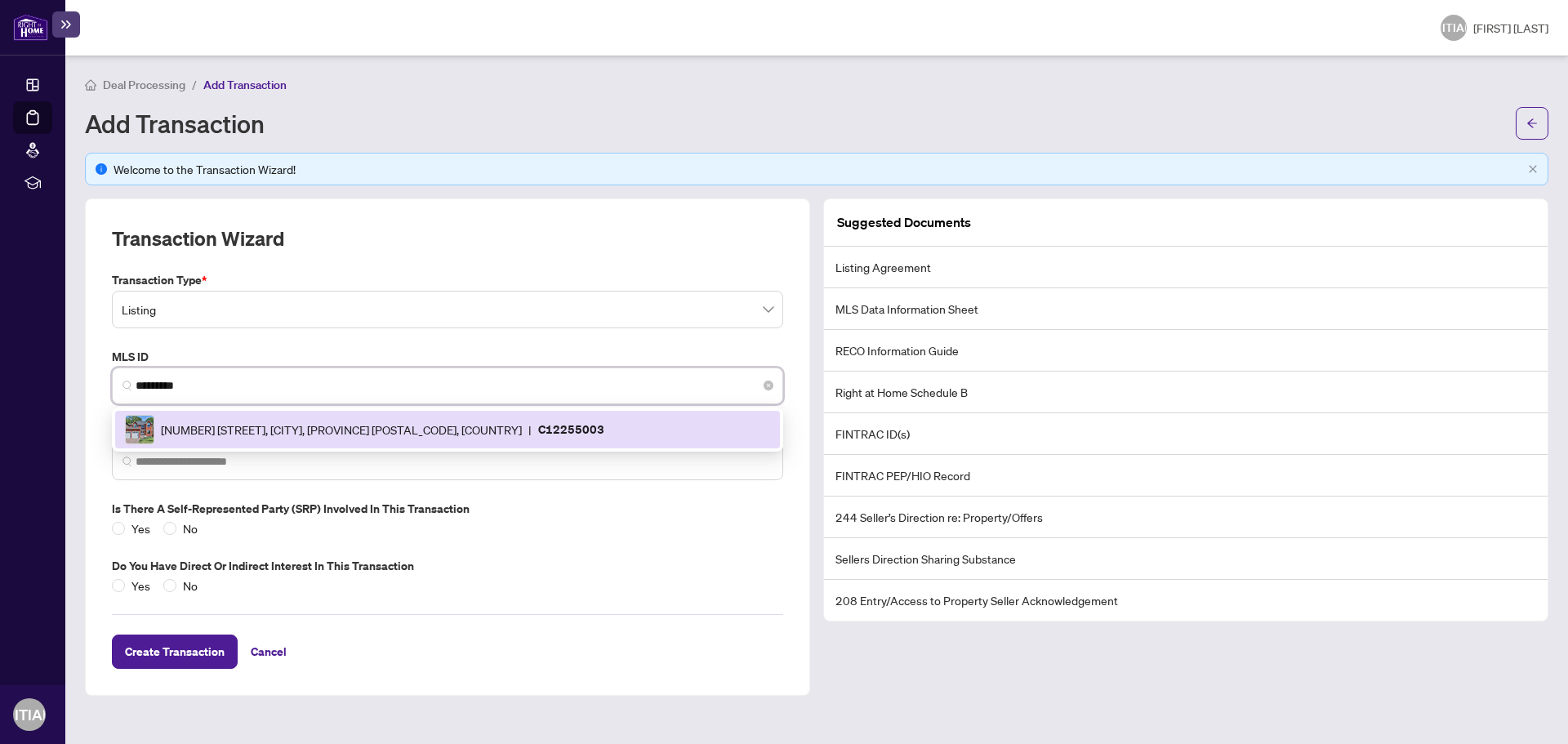click on "[NUMBER] [STREET], [CITY], [PROVINCE] [POSTAL_CODE], [COUNTRY]" at bounding box center (341, 430) 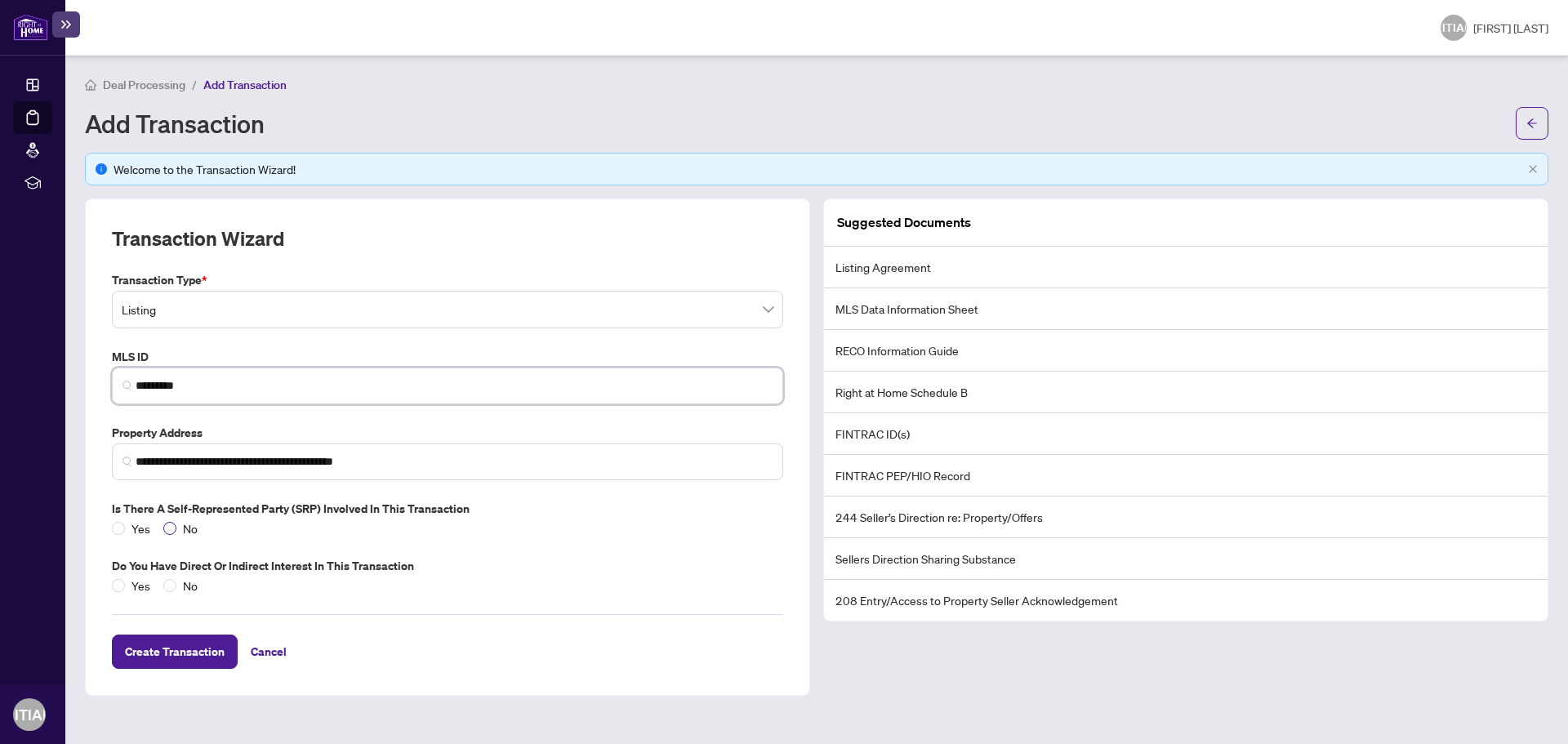 type on "*********" 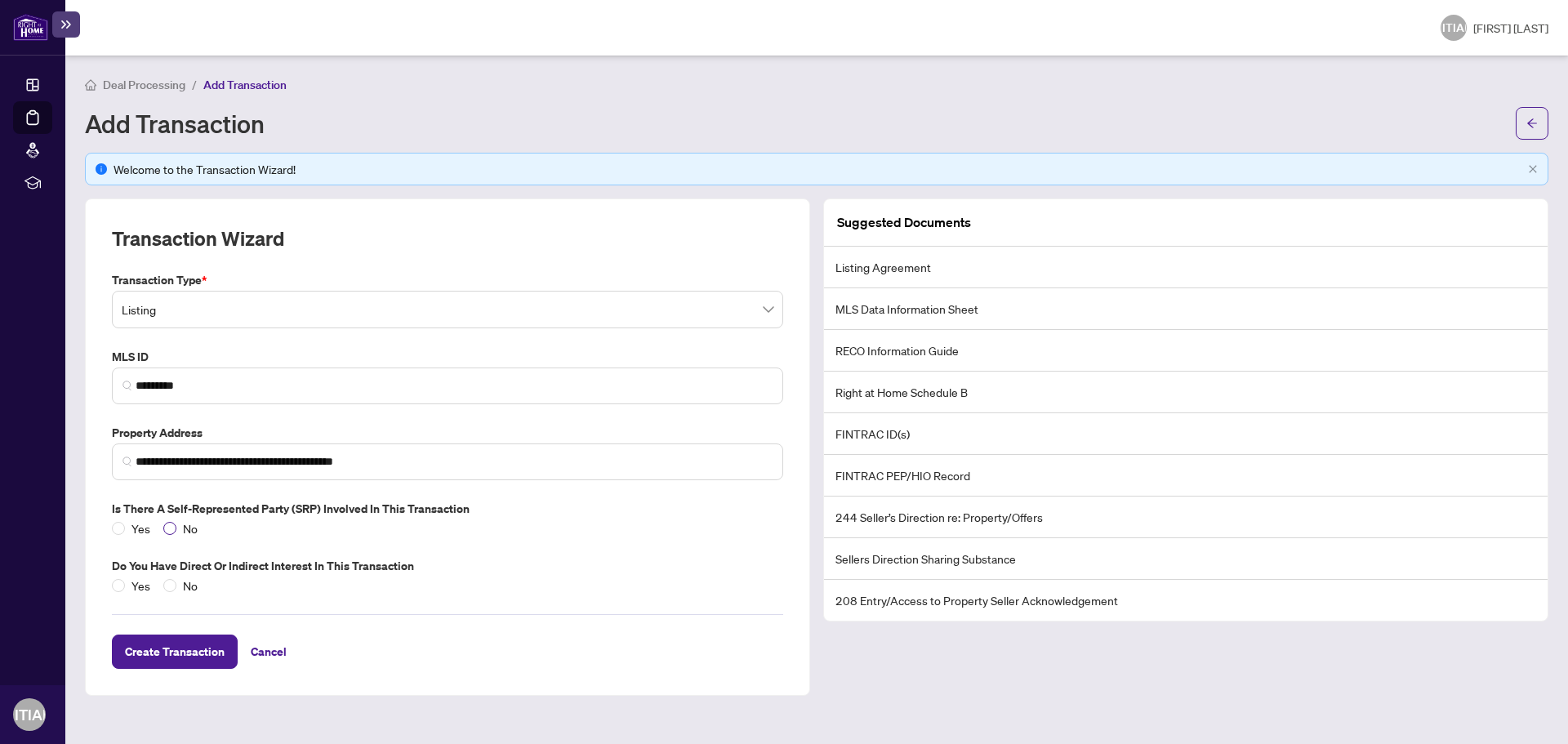 click on "No" at bounding box center [140, 528] 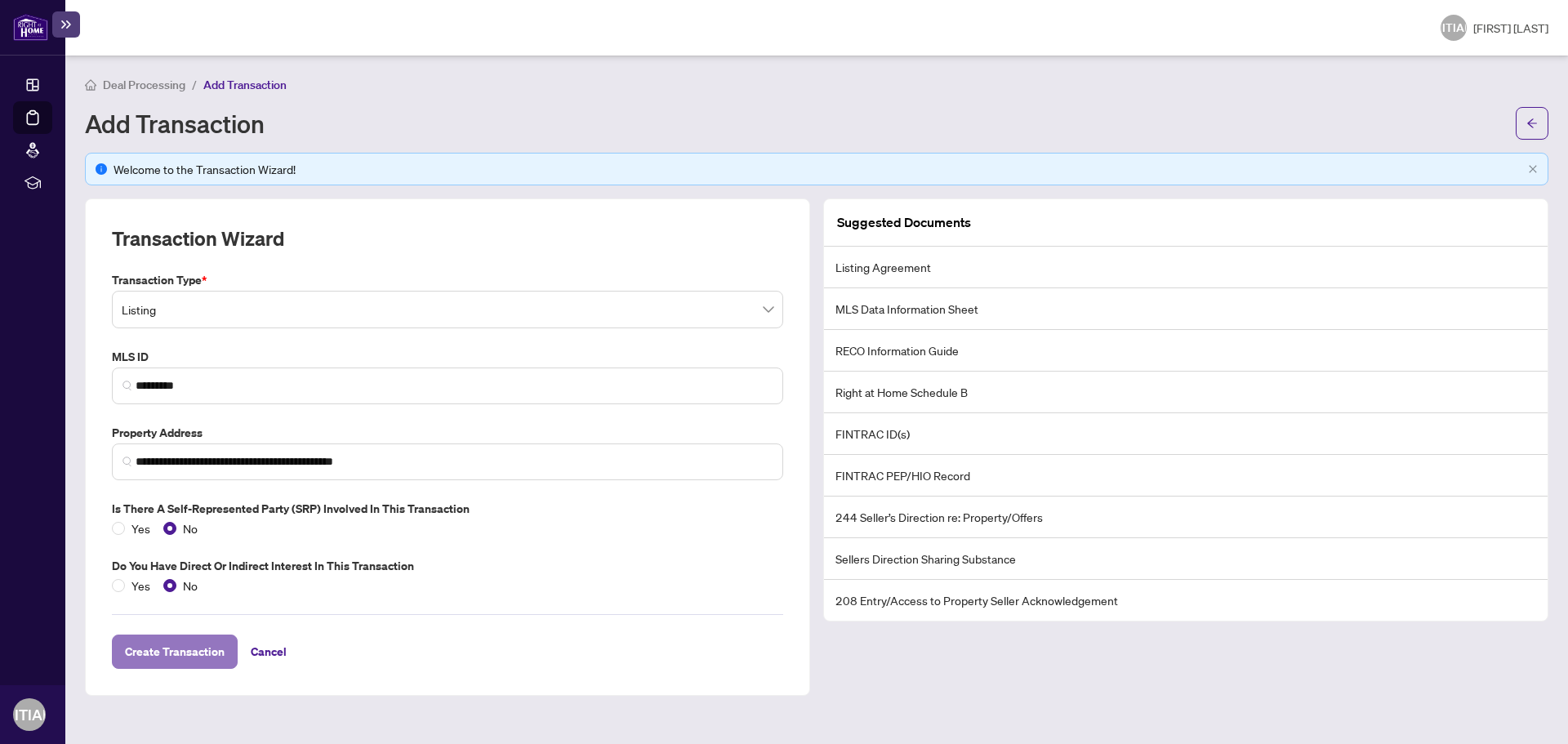 click on "Create Transaction" at bounding box center [175, 652] 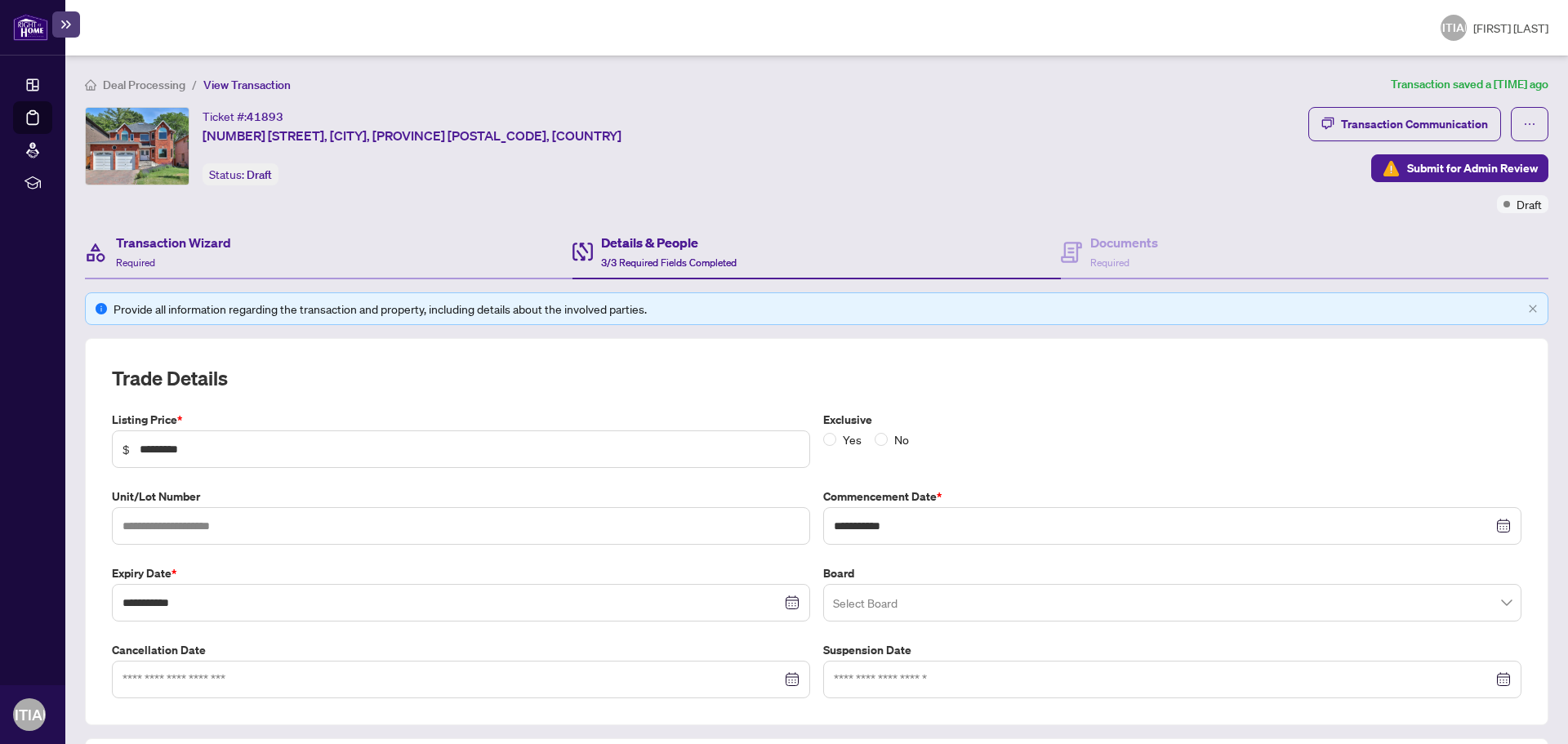 click on "Transaction Wizard Required" at bounding box center [328, 252] 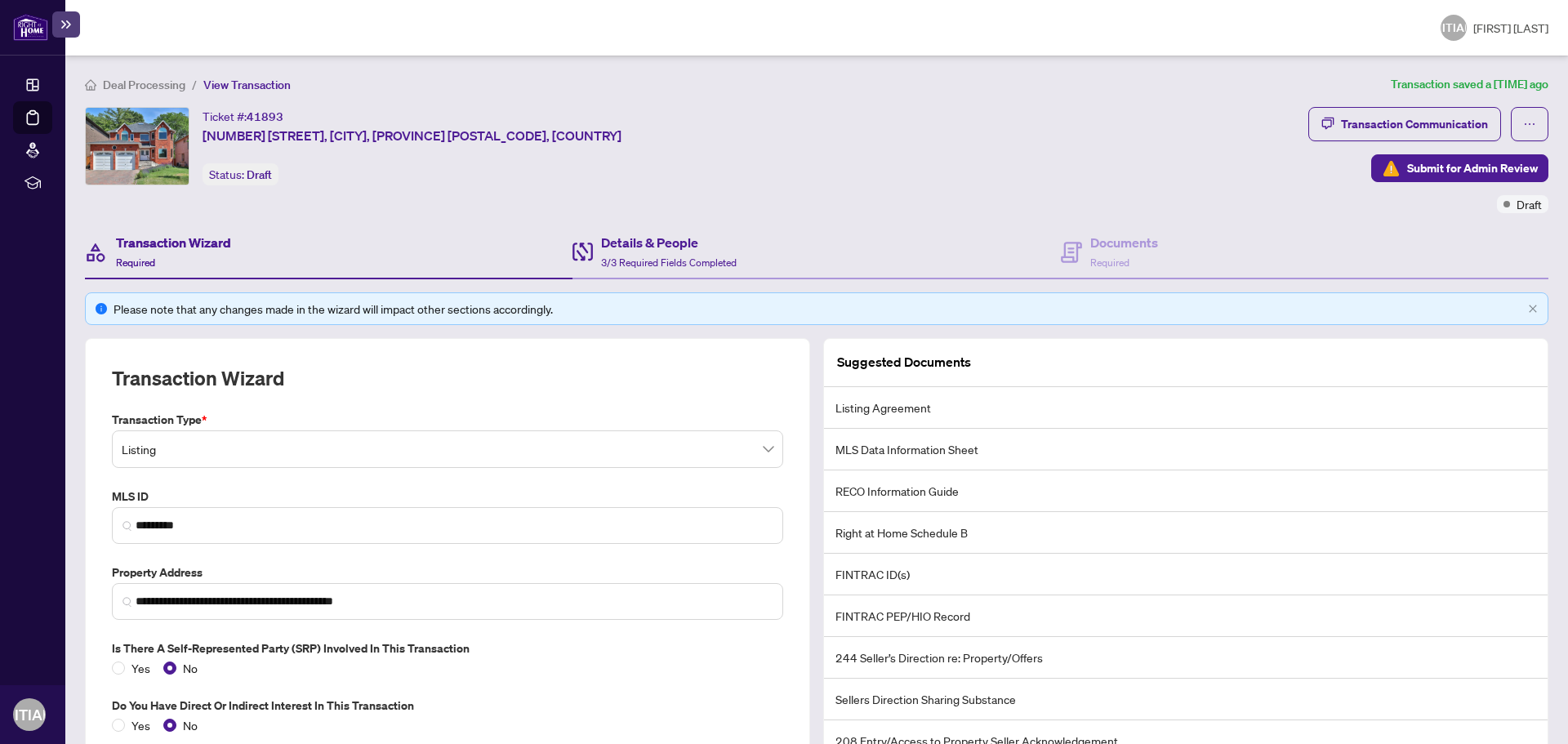 click on "Details & People 3/3 Required Fields Completed" at bounding box center [816, 252] 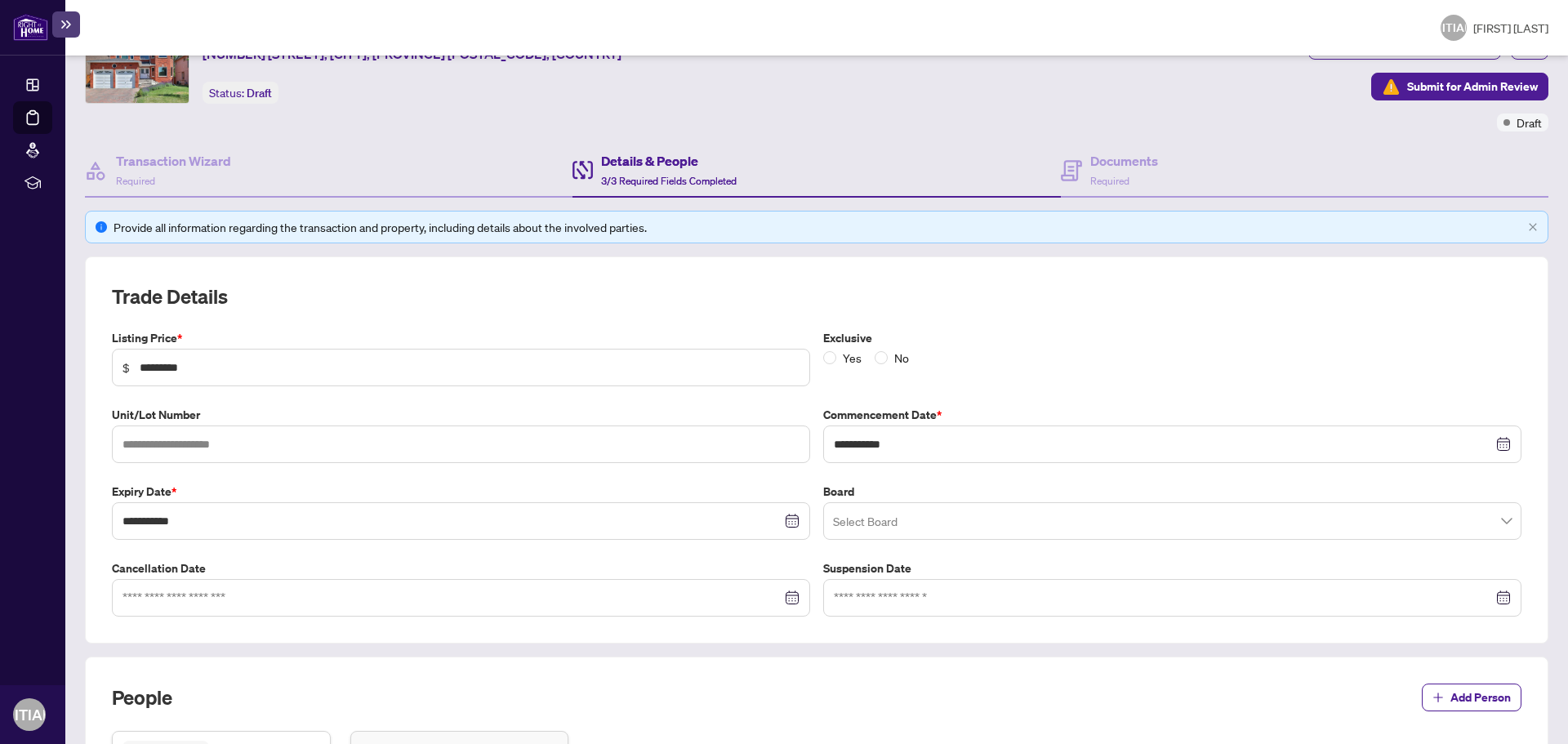 scroll, scrollTop: 163, scrollLeft: 0, axis: vertical 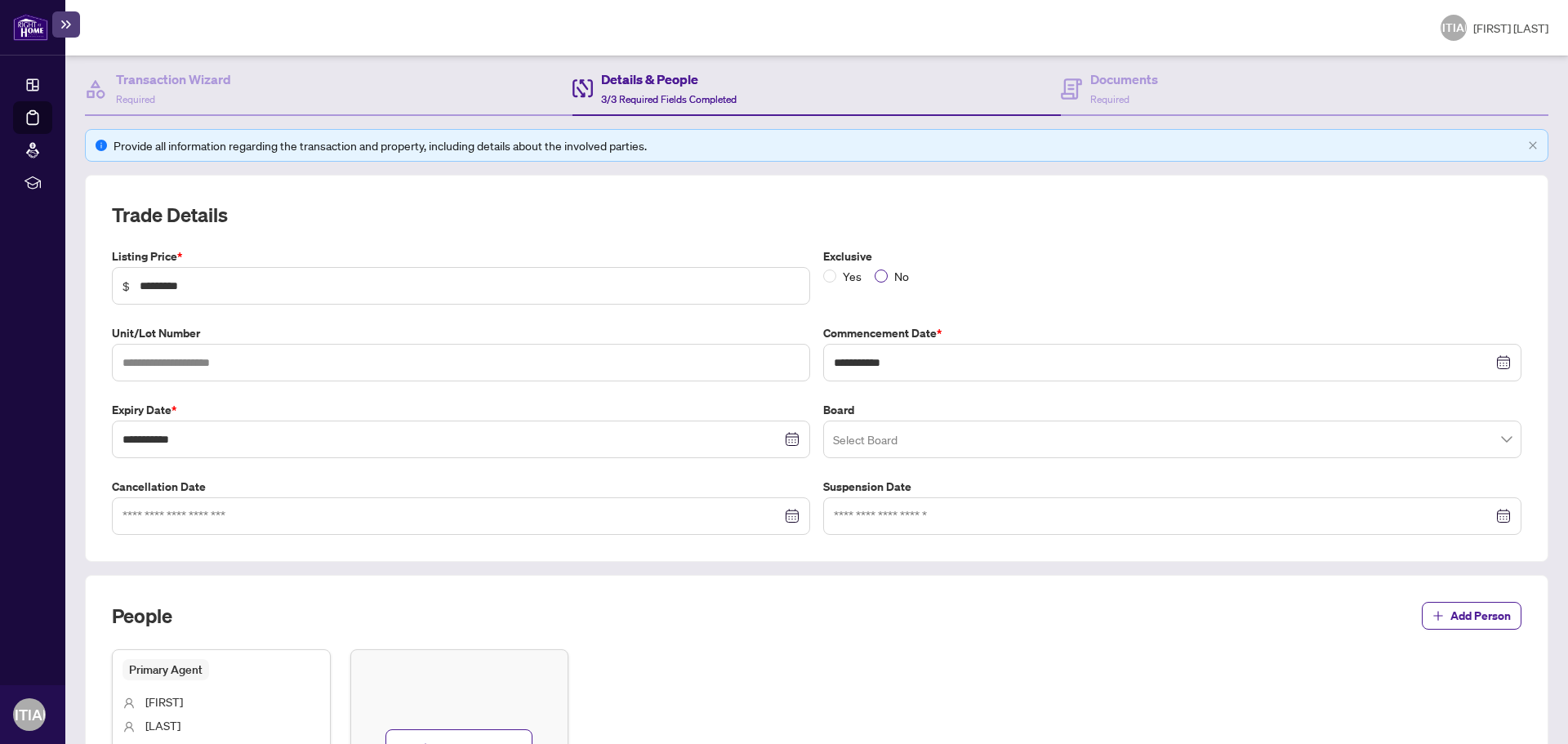 click on "No" at bounding box center [852, 276] 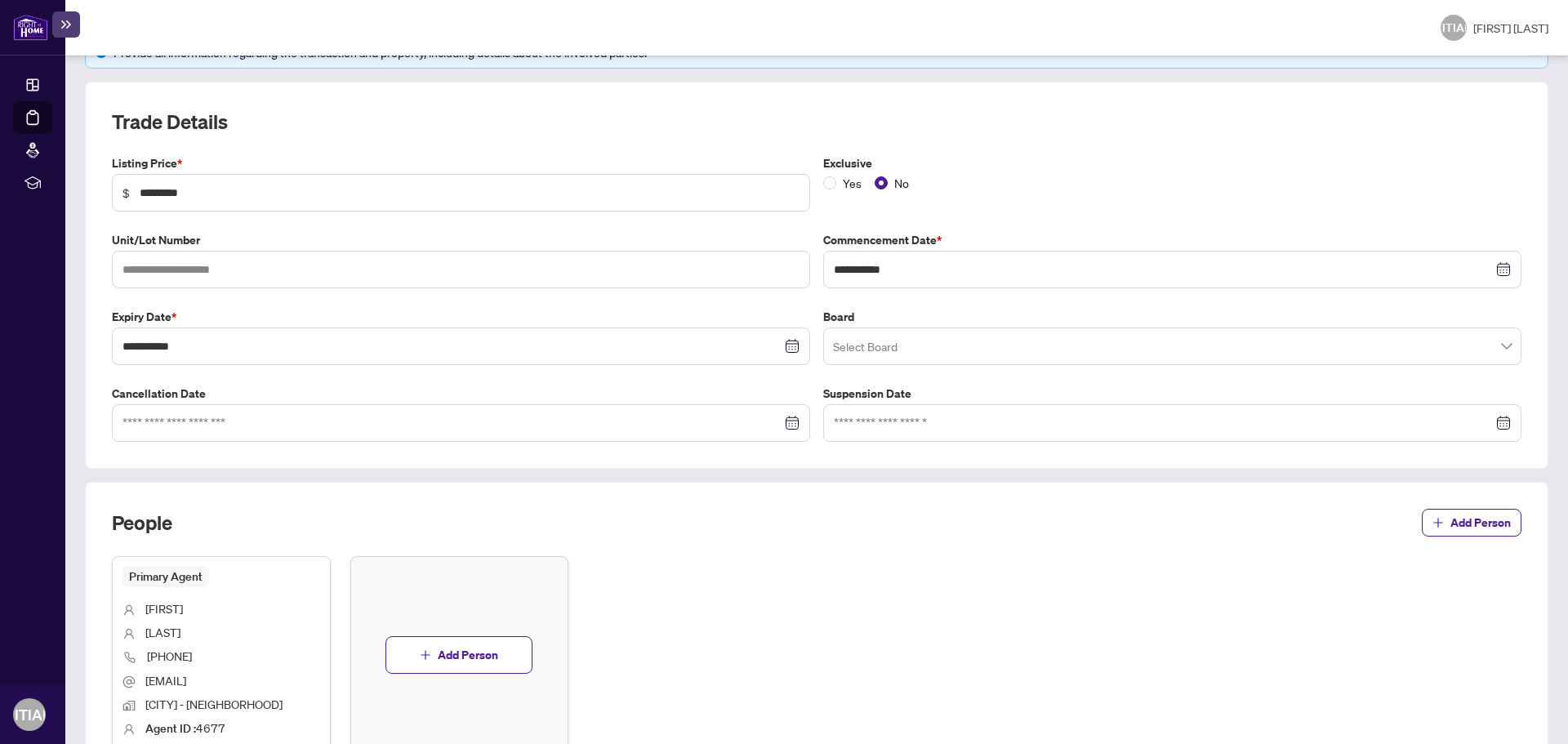 scroll, scrollTop: 359, scrollLeft: 0, axis: vertical 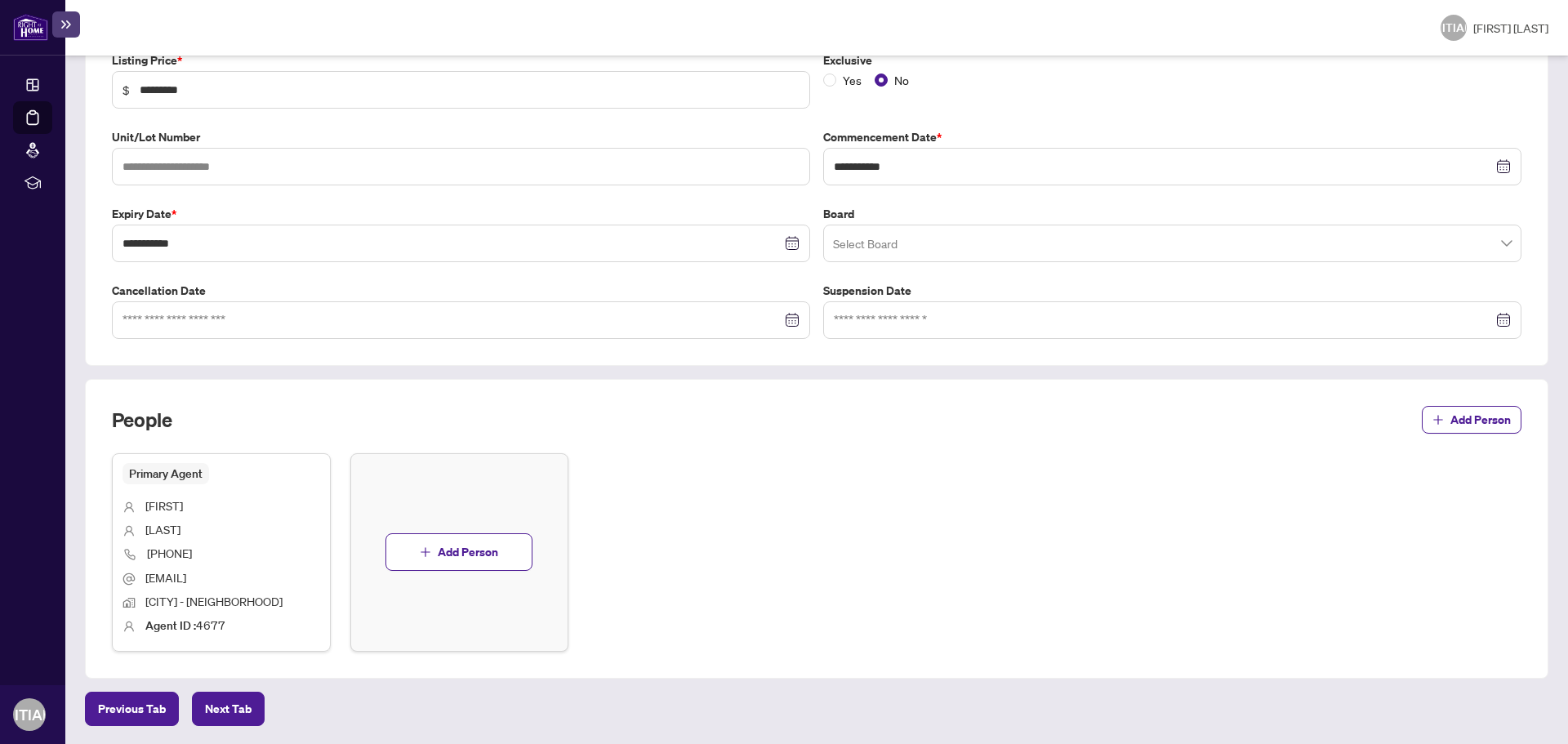 click at bounding box center [1172, 243] 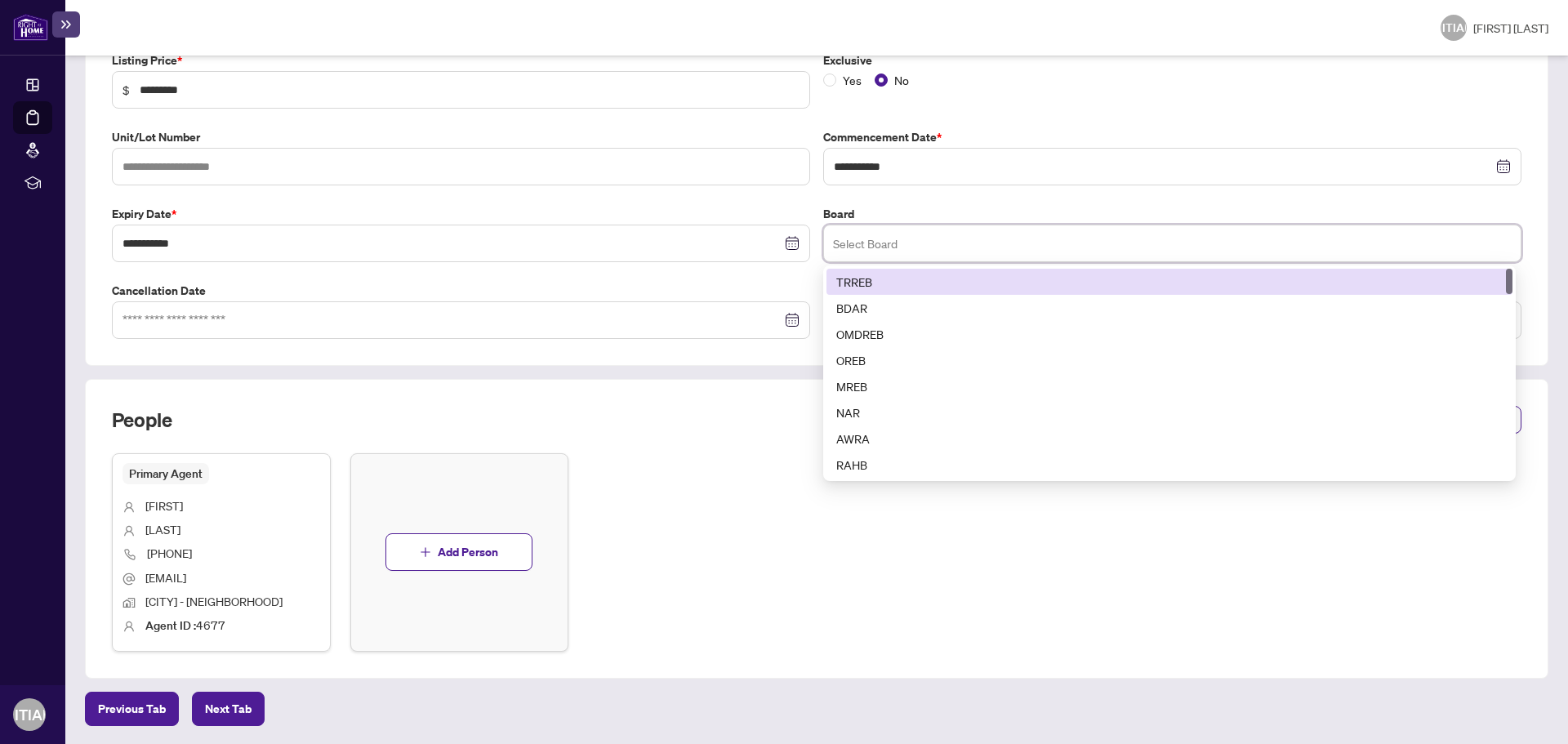 click on "TRREB" at bounding box center [1169, 282] 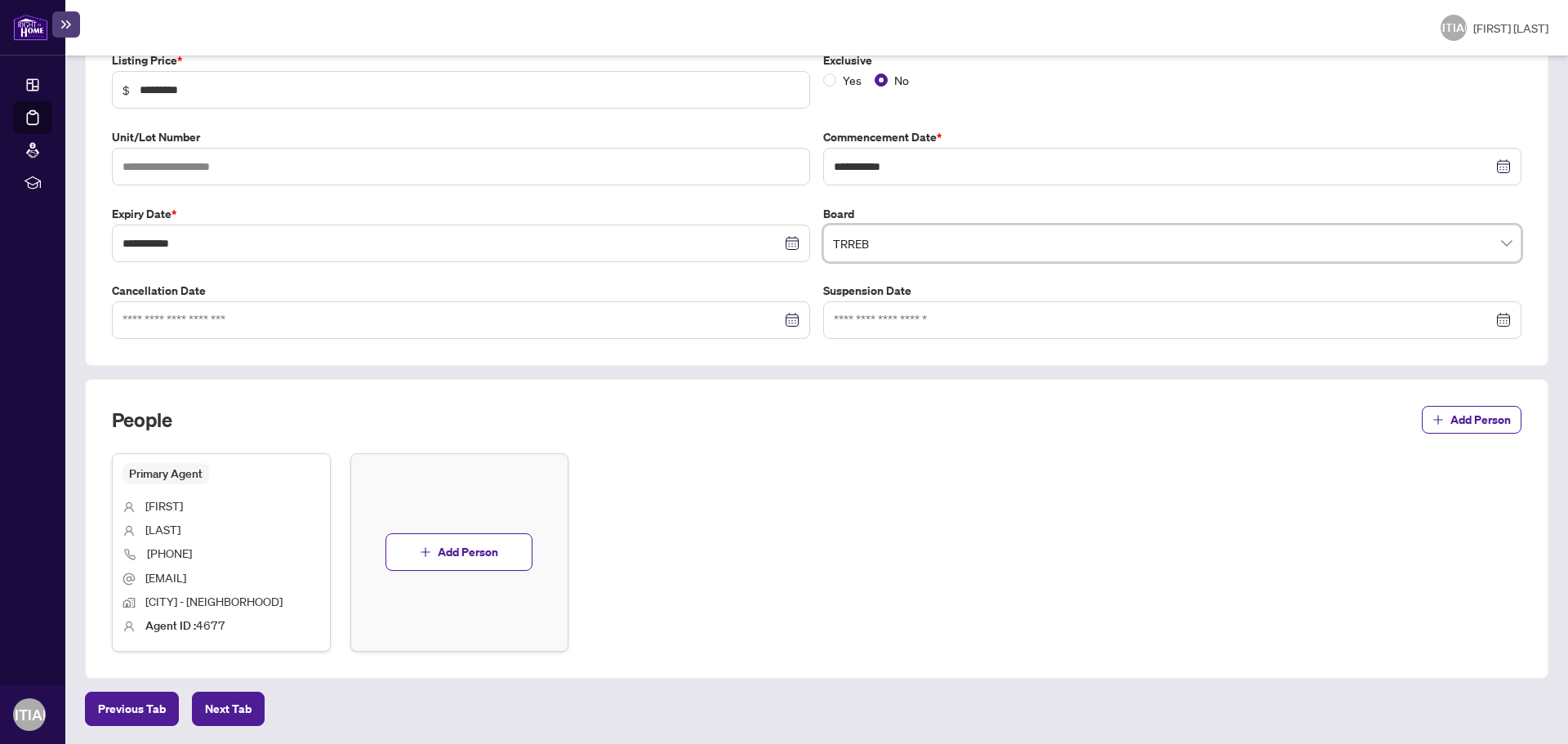 scroll, scrollTop: 114, scrollLeft: 0, axis: vertical 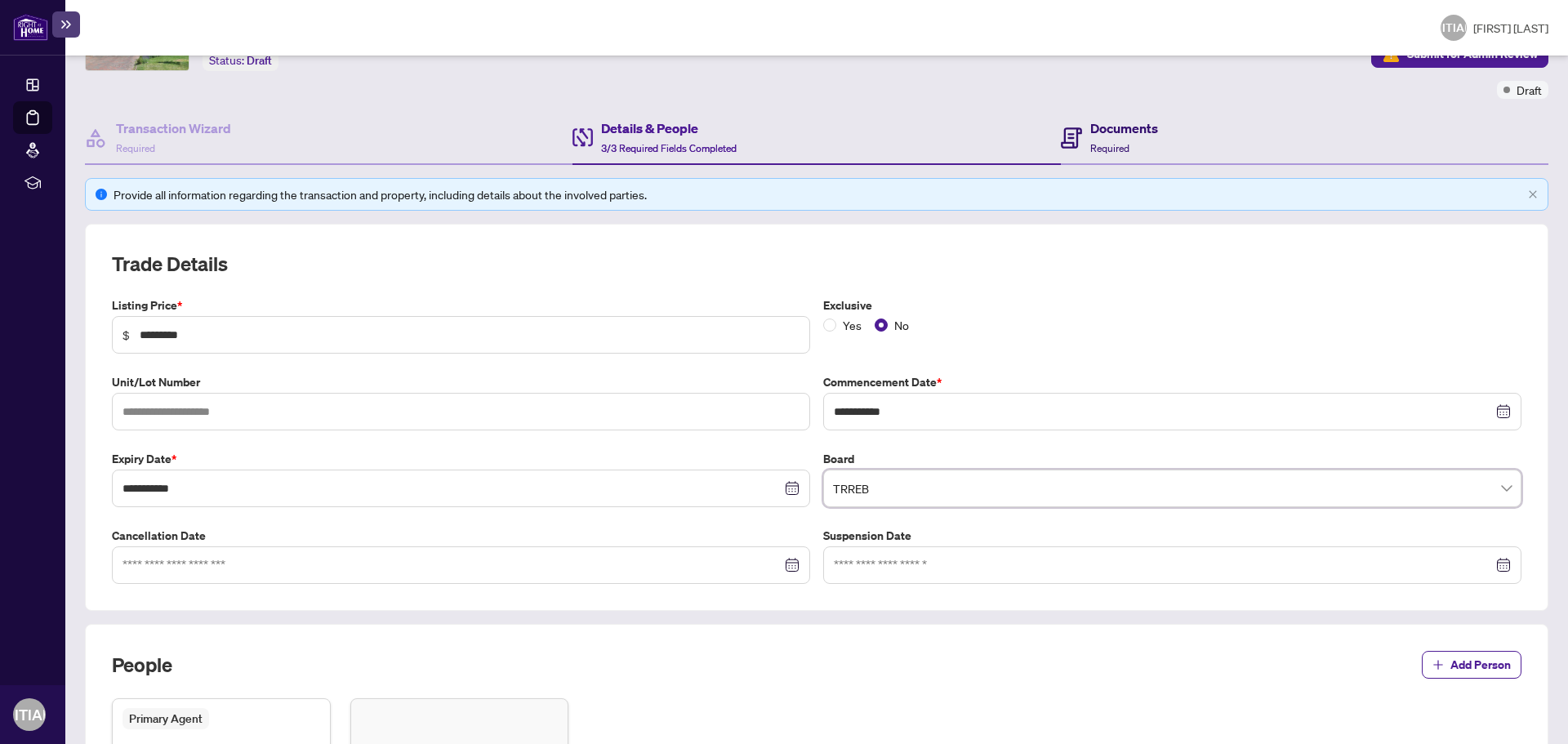 click on "Documents Required" at bounding box center (1124, 137) 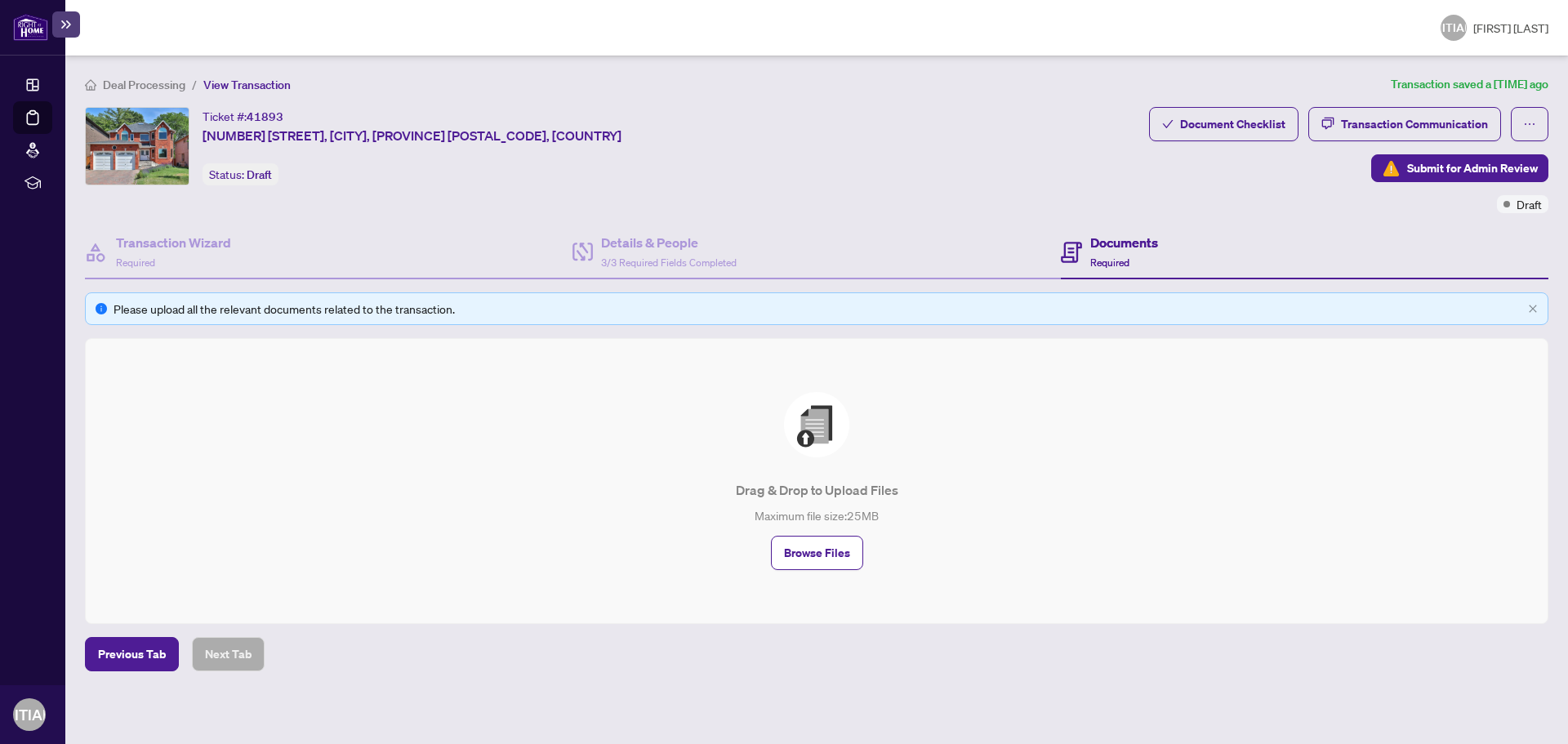scroll, scrollTop: 0, scrollLeft: 0, axis: both 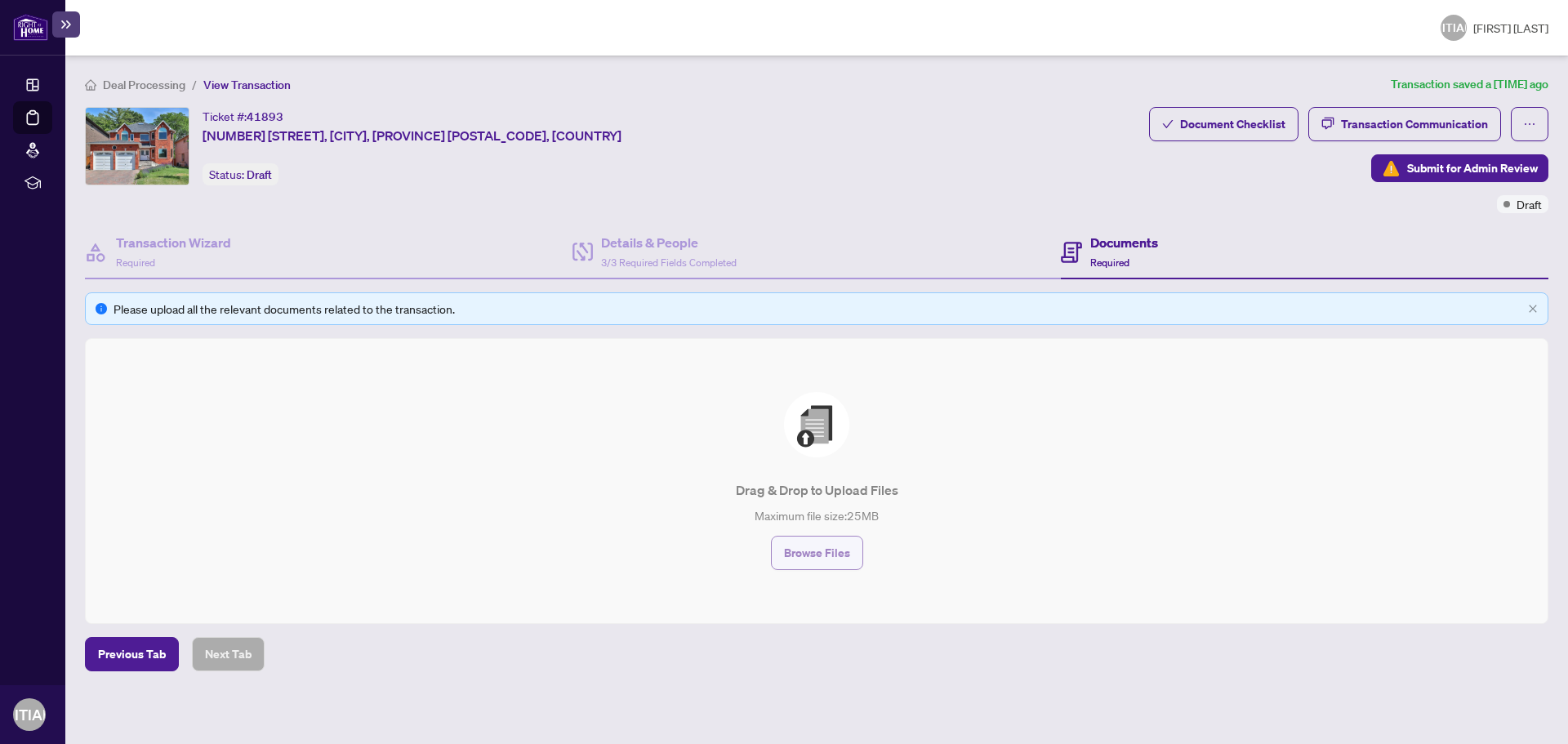 click on "Browse Files" at bounding box center [817, 553] 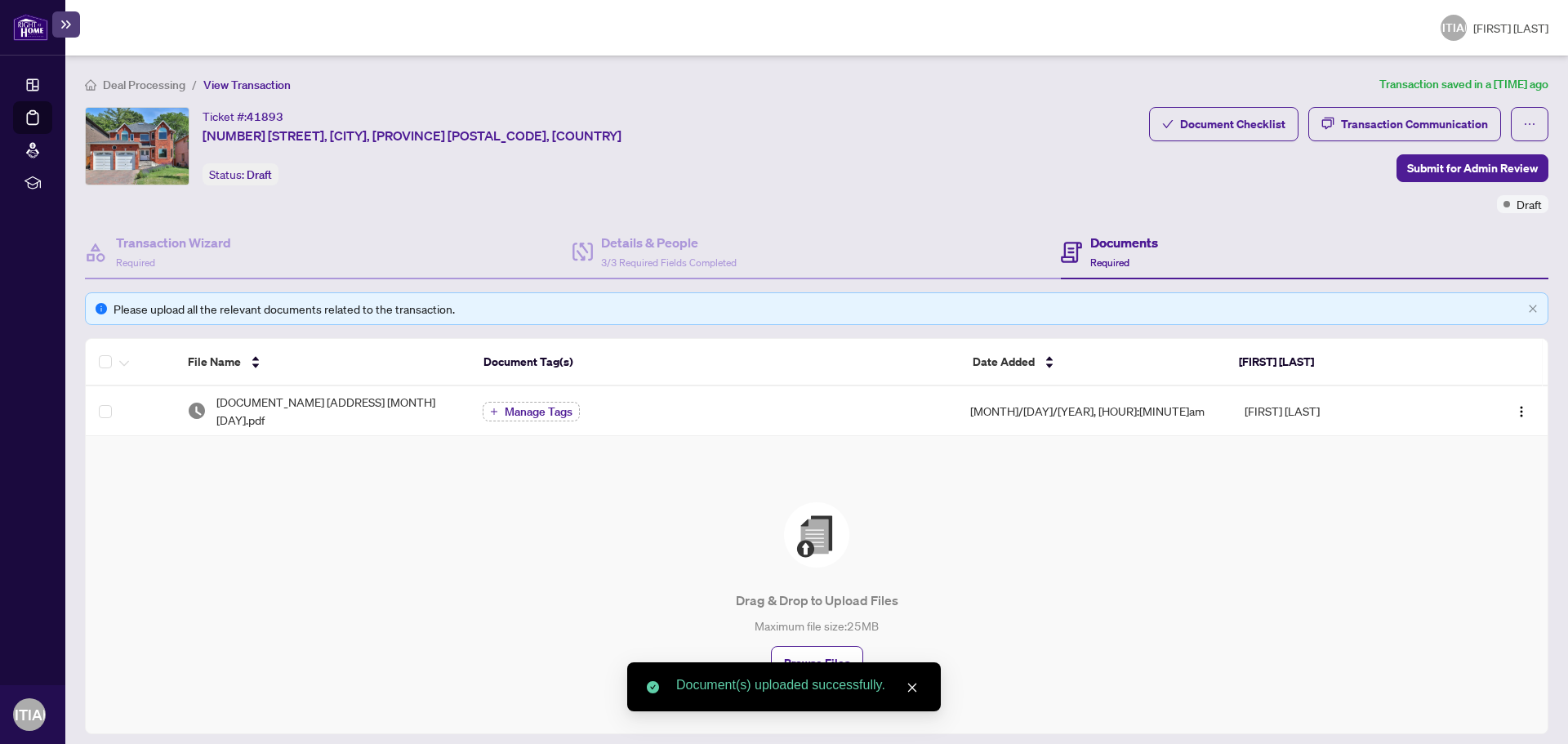 scroll, scrollTop: 56, scrollLeft: 0, axis: vertical 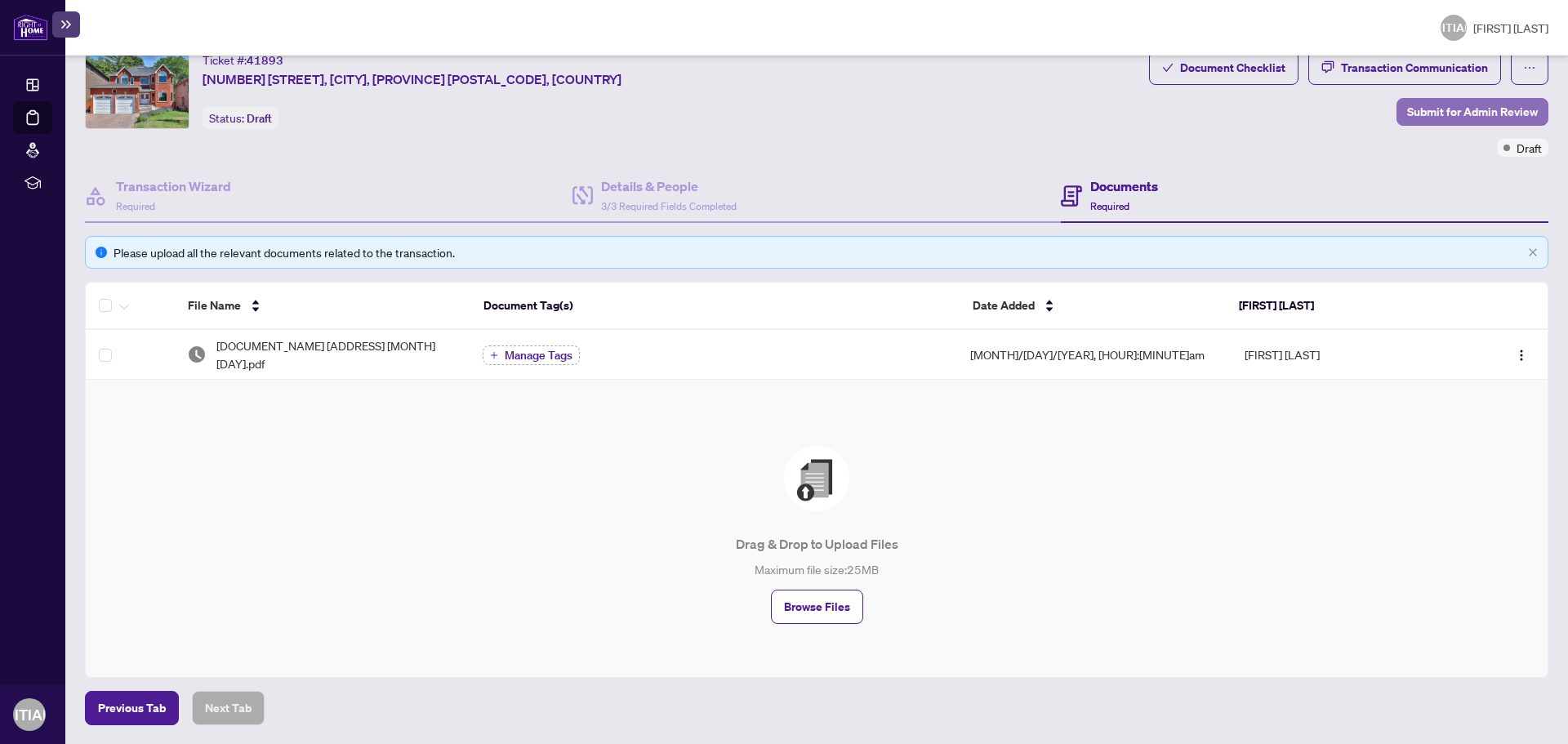 click on "Submit for Admin Review" at bounding box center [1472, 112] 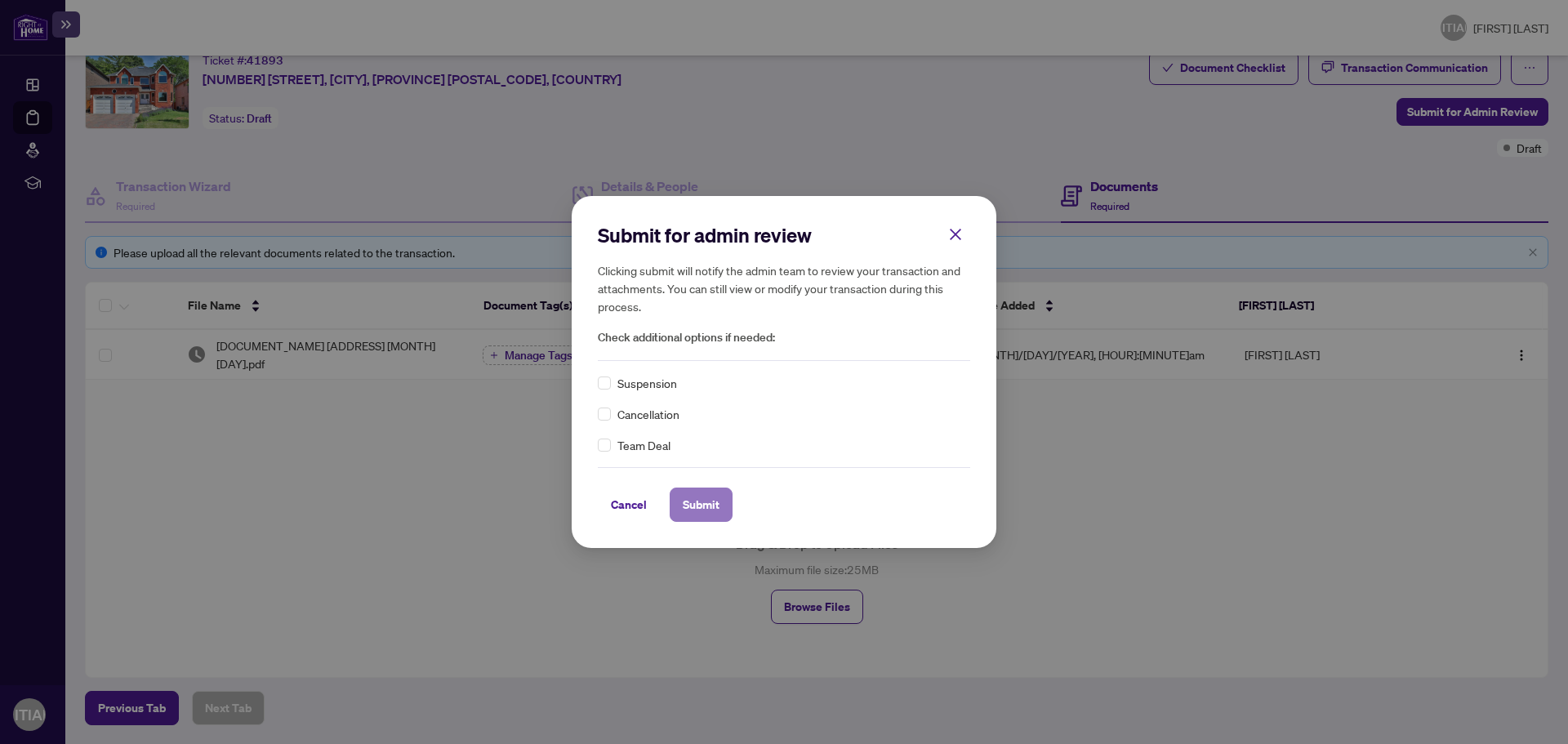 click on "Submit" at bounding box center (701, 505) 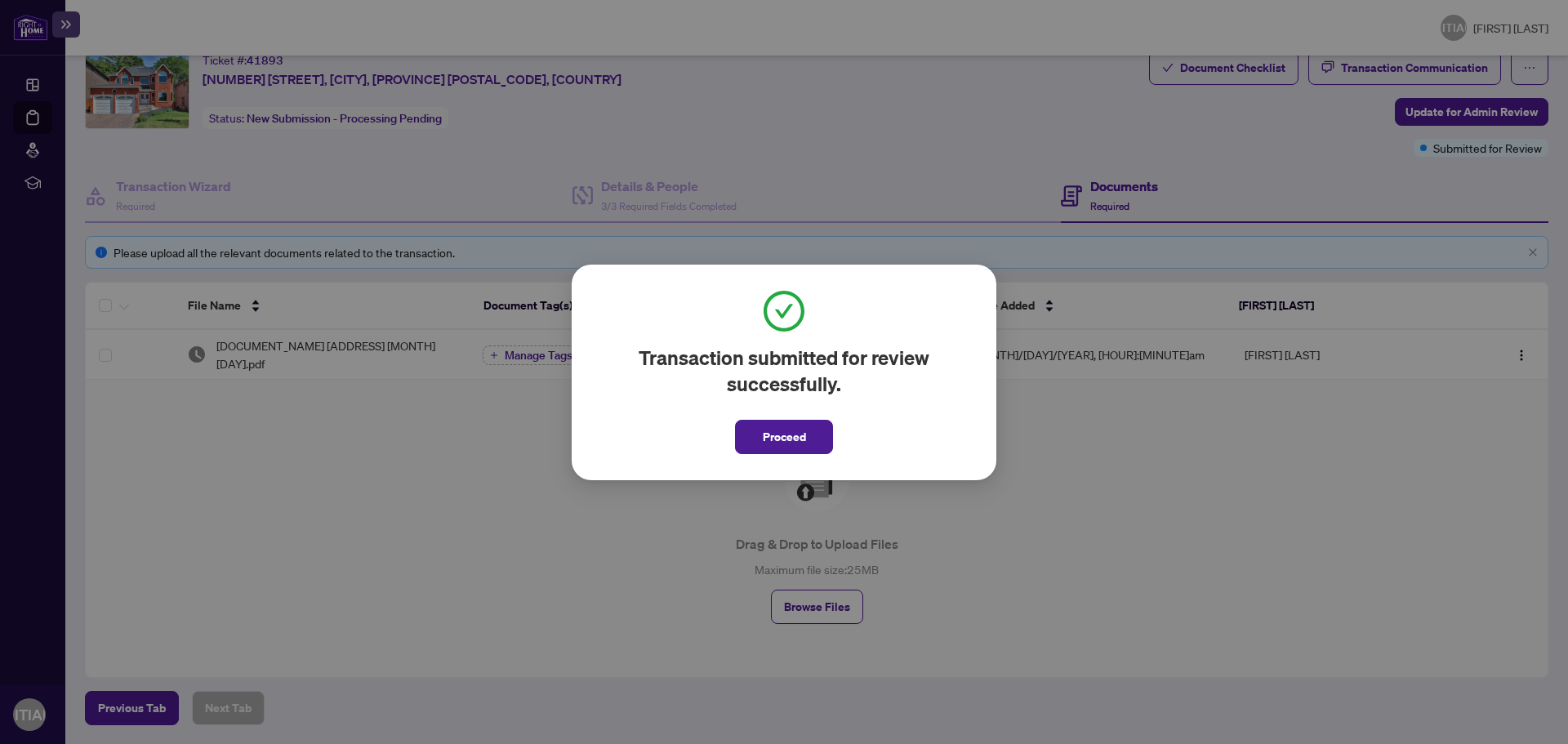 click on "Proceed" at bounding box center [784, 437] 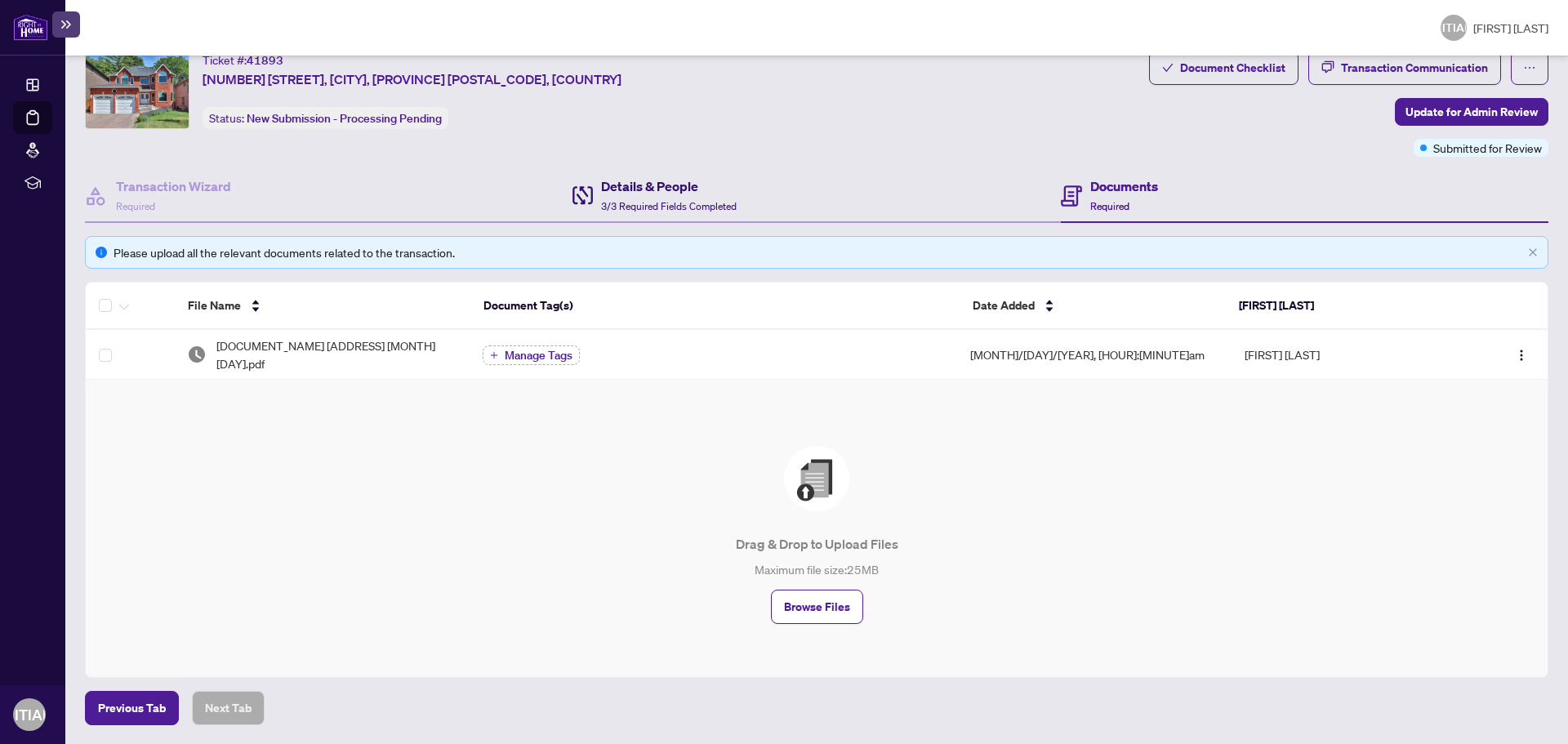 click on "3/3 Required Fields Completed" at bounding box center [669, 206] 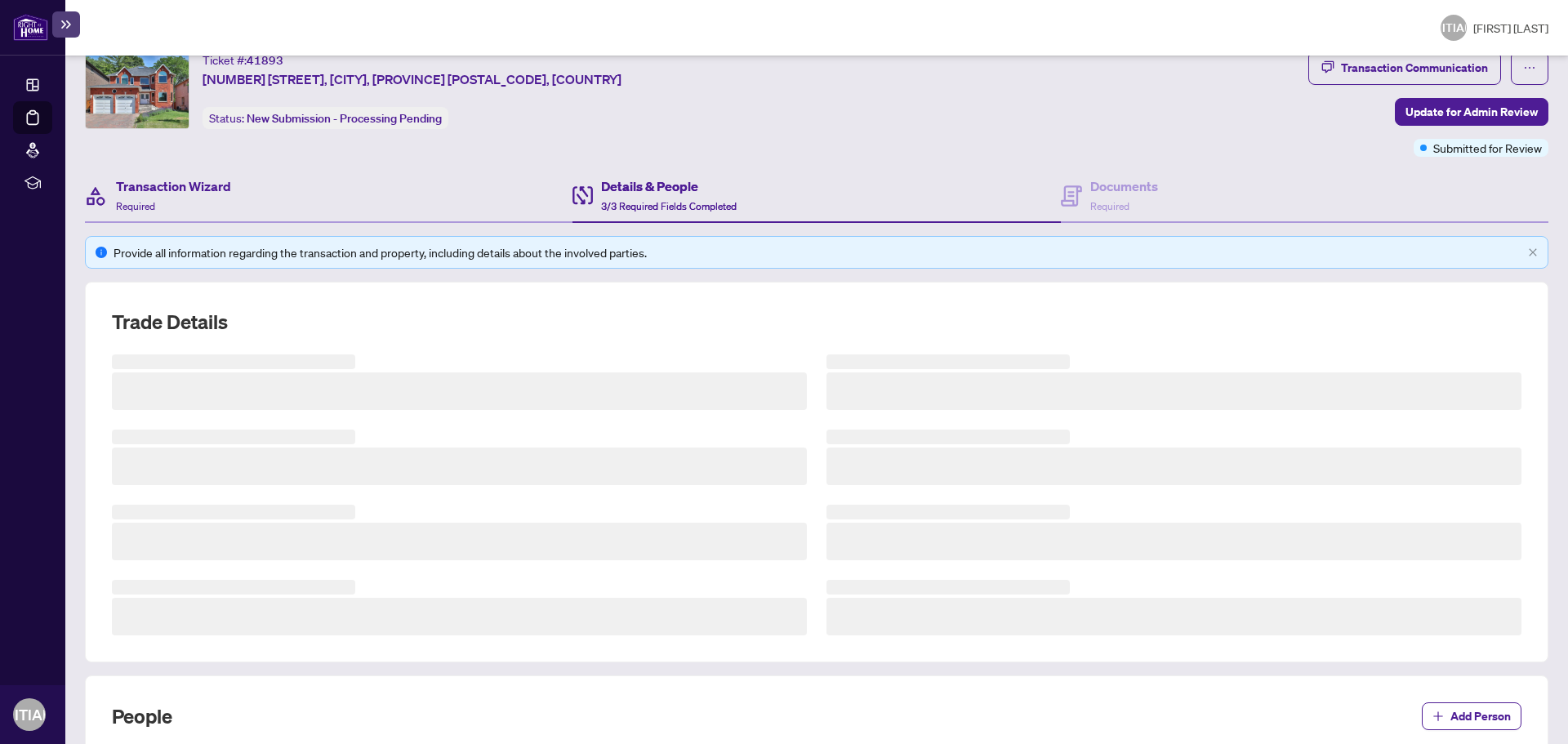 click on "Transaction Wizard Required" at bounding box center [328, 196] 